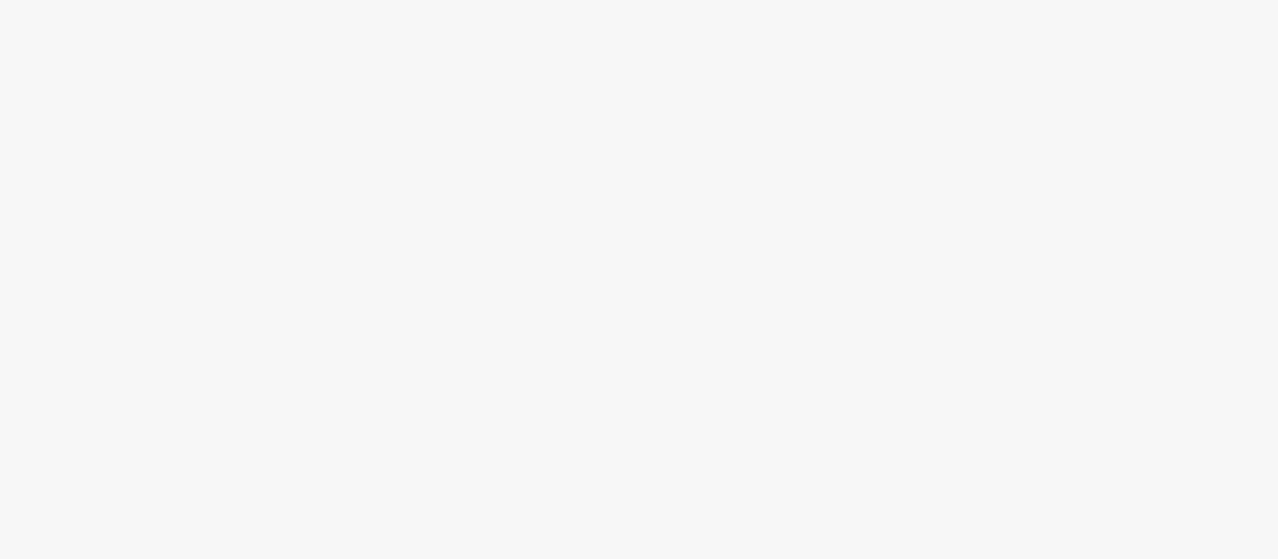 scroll, scrollTop: 0, scrollLeft: 0, axis: both 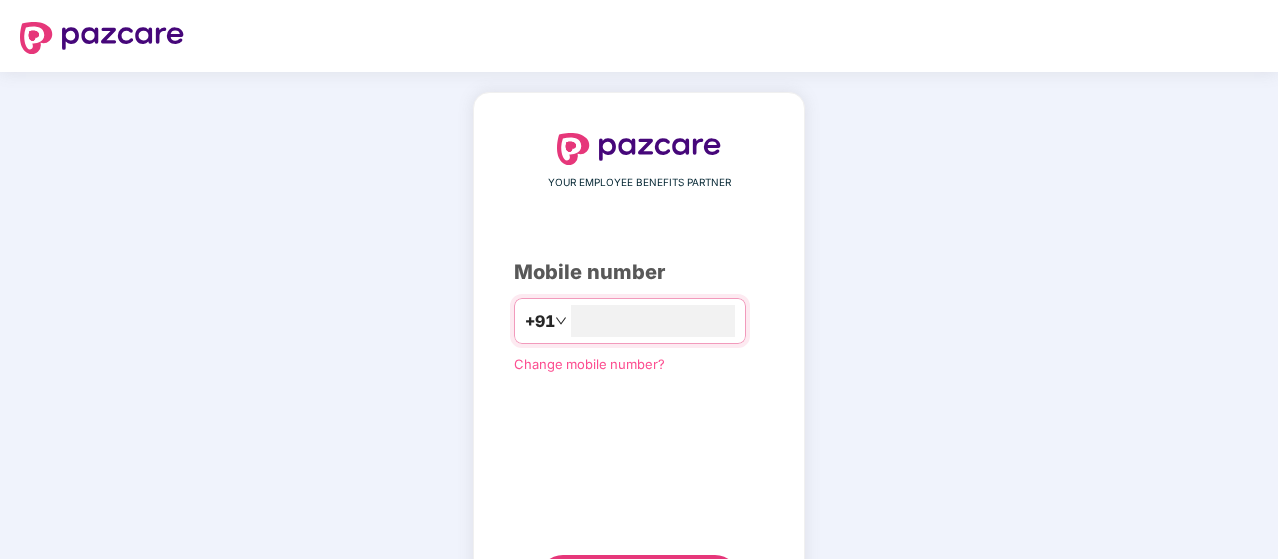 type on "**********" 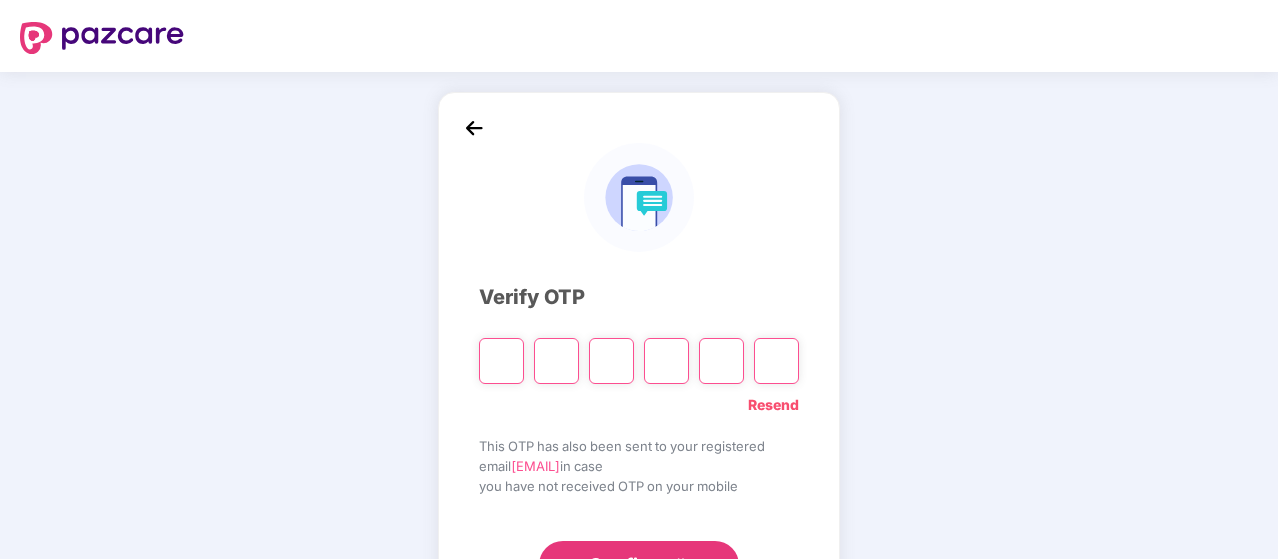 click at bounding box center [501, 361] 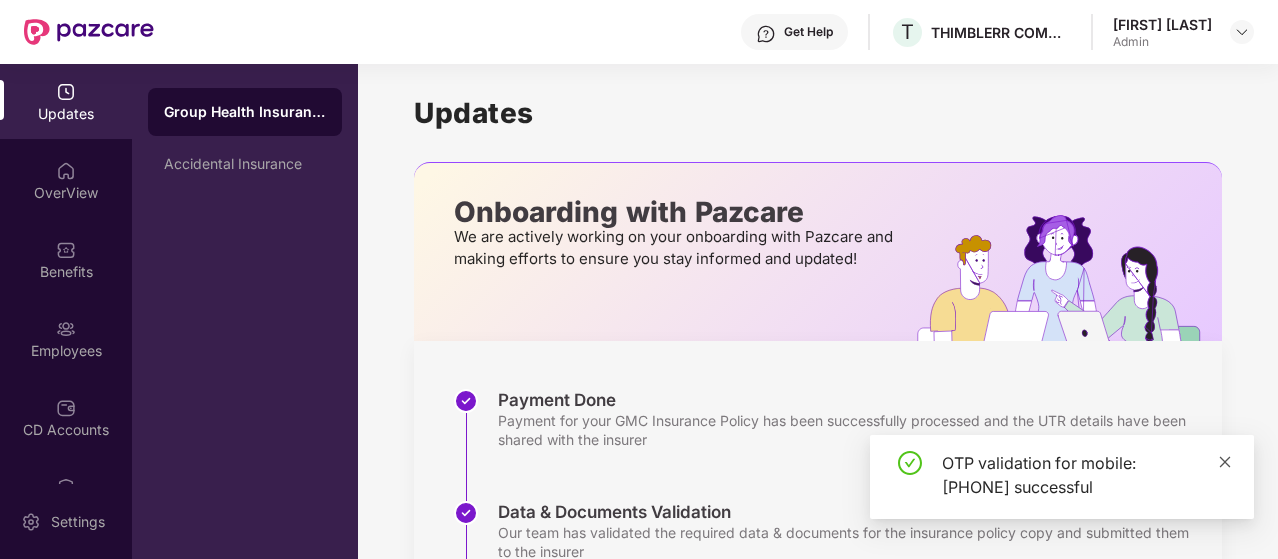 click 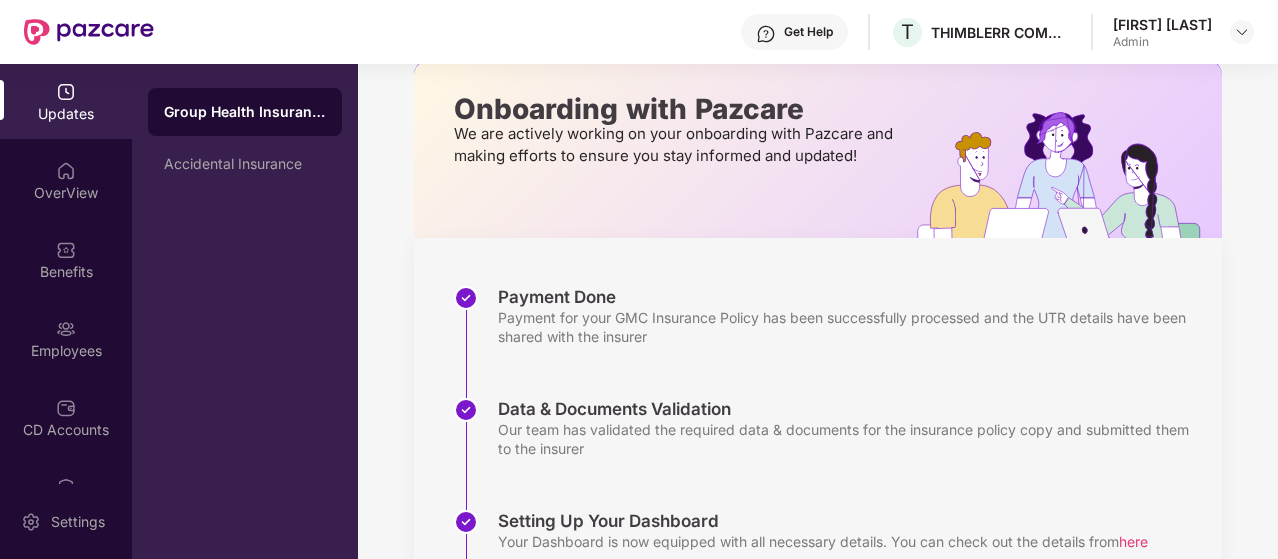 scroll, scrollTop: 105, scrollLeft: 0, axis: vertical 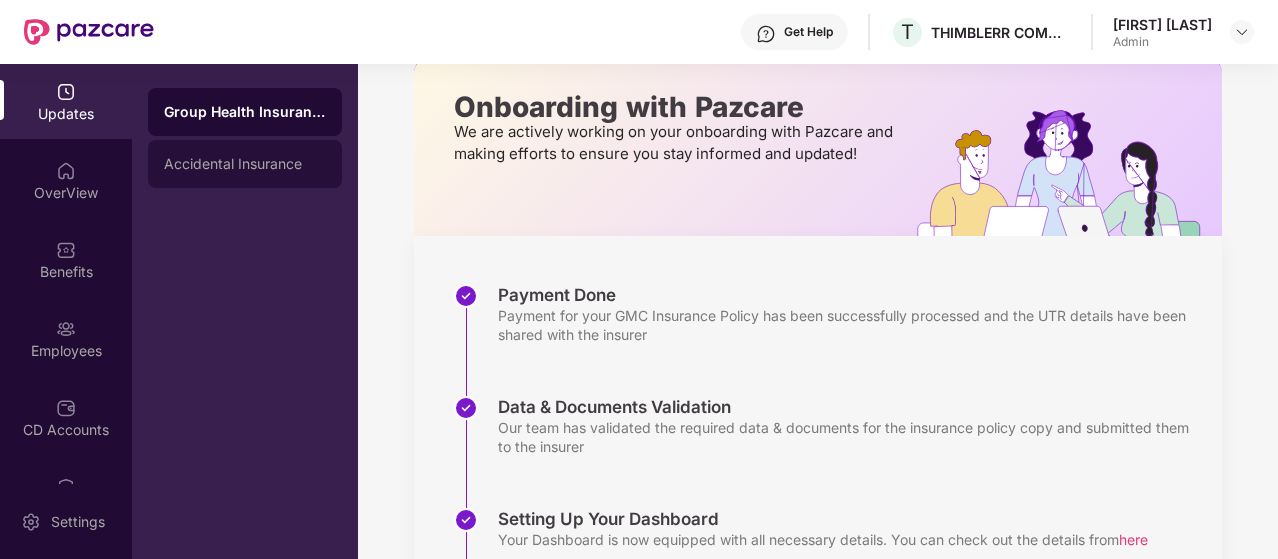 click on "Accidental Insurance" at bounding box center [245, 164] 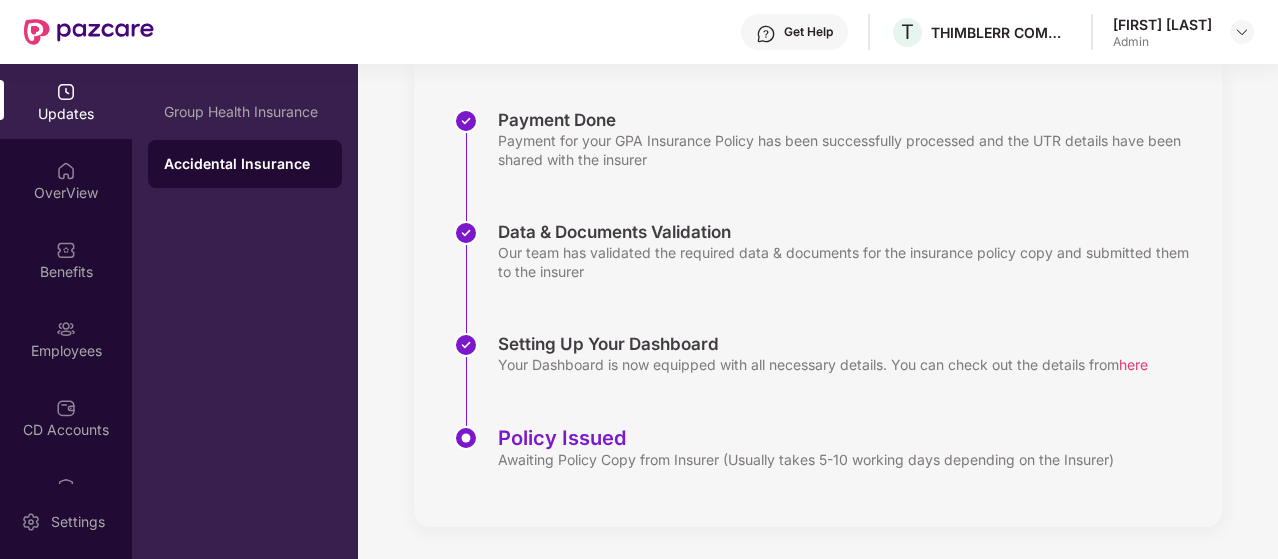 scroll, scrollTop: 279, scrollLeft: 0, axis: vertical 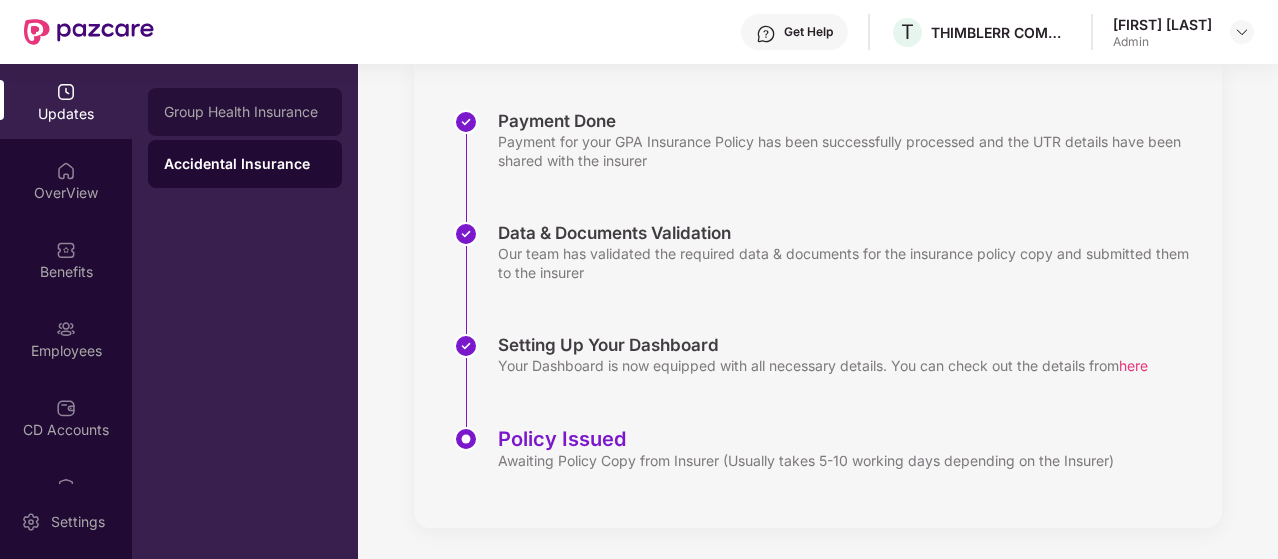 click on "Group Health Insurance" at bounding box center (245, 112) 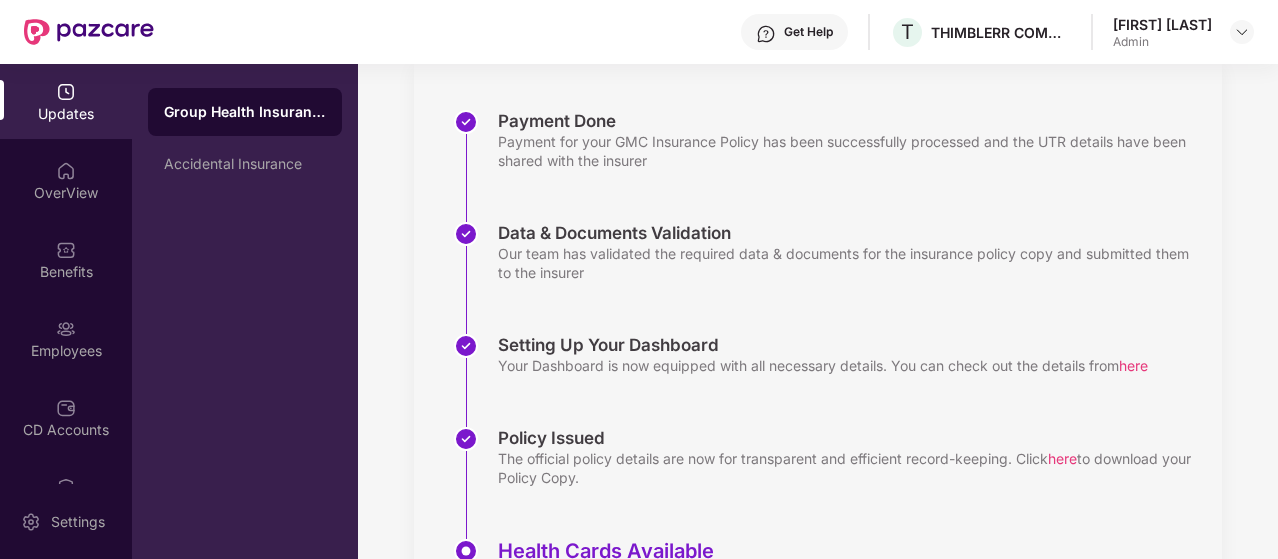 scroll, scrollTop: 392, scrollLeft: 0, axis: vertical 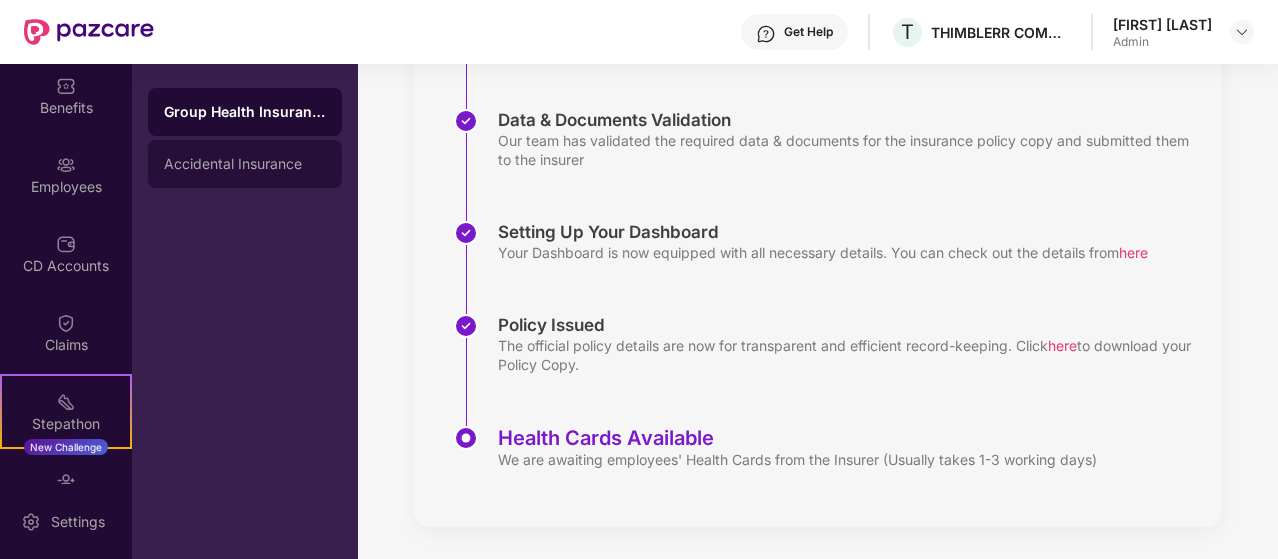 click on "Accidental Insurance" at bounding box center (245, 164) 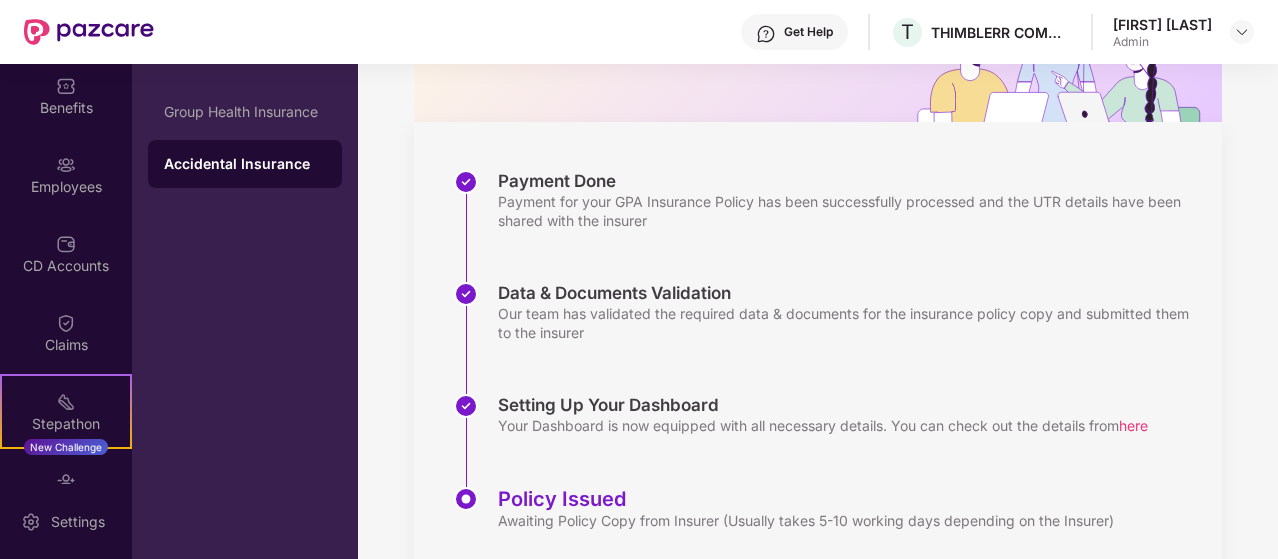 scroll, scrollTop: 220, scrollLeft: 0, axis: vertical 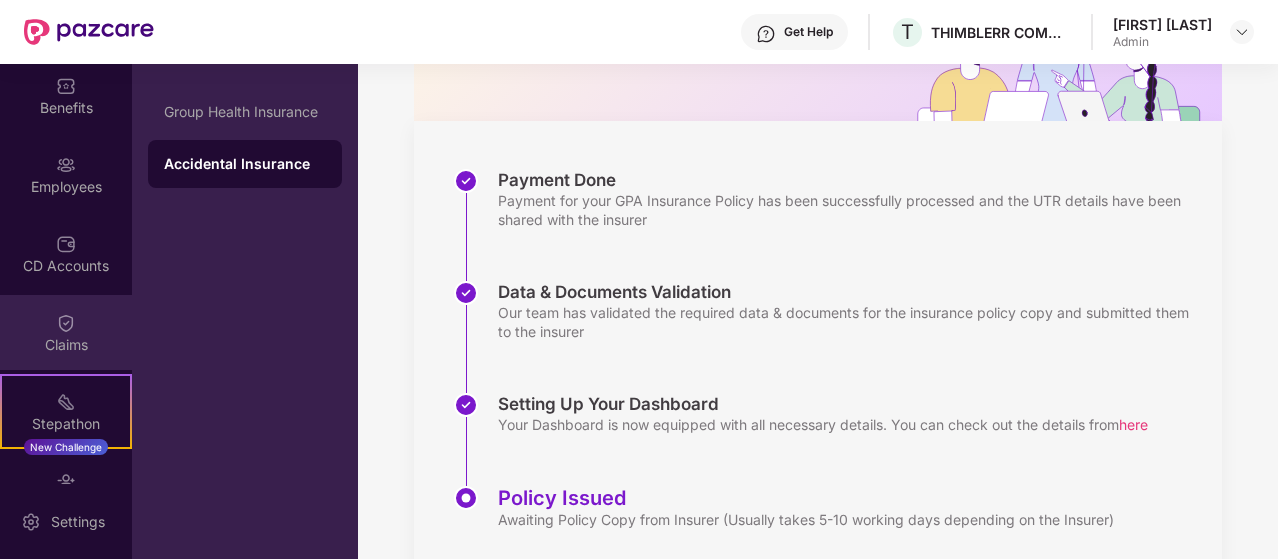 click at bounding box center [66, 323] 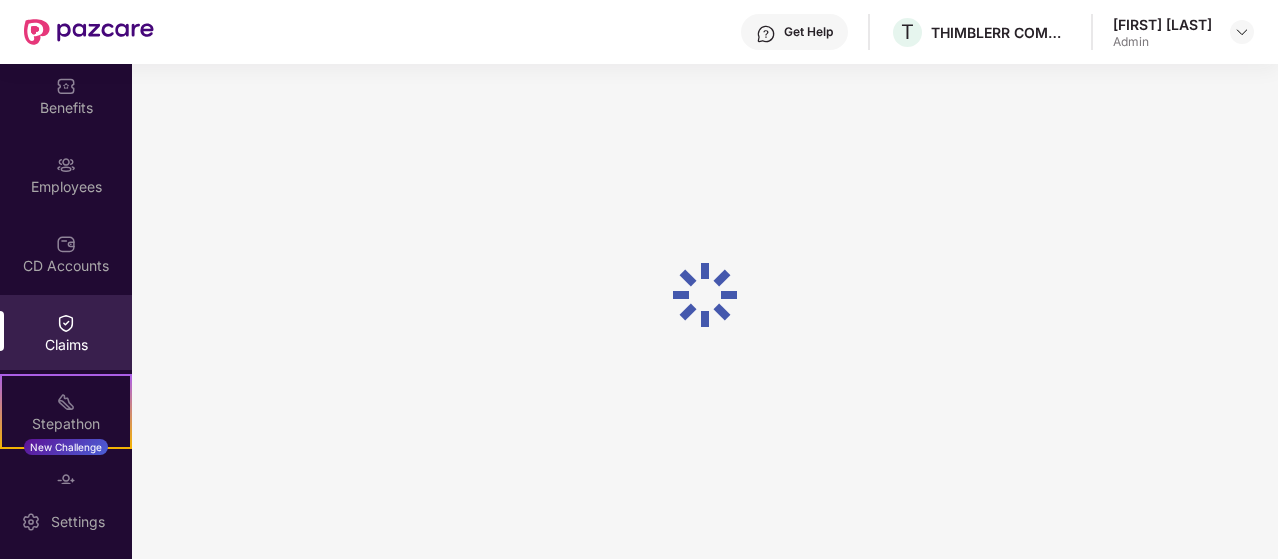 scroll, scrollTop: 0, scrollLeft: 0, axis: both 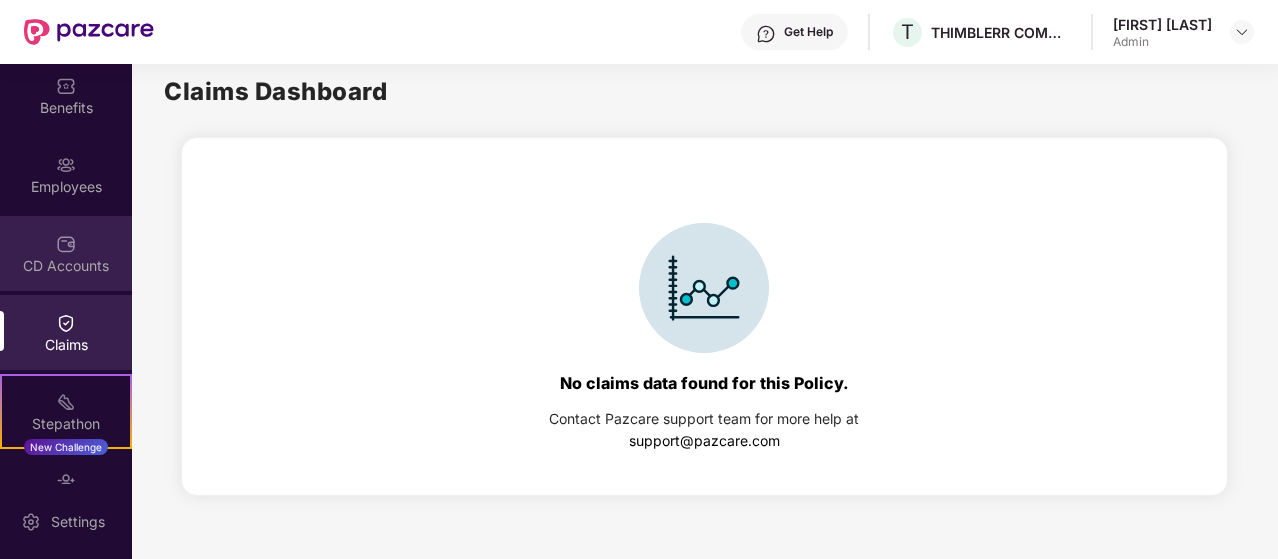 click on "CD Accounts" at bounding box center [66, 253] 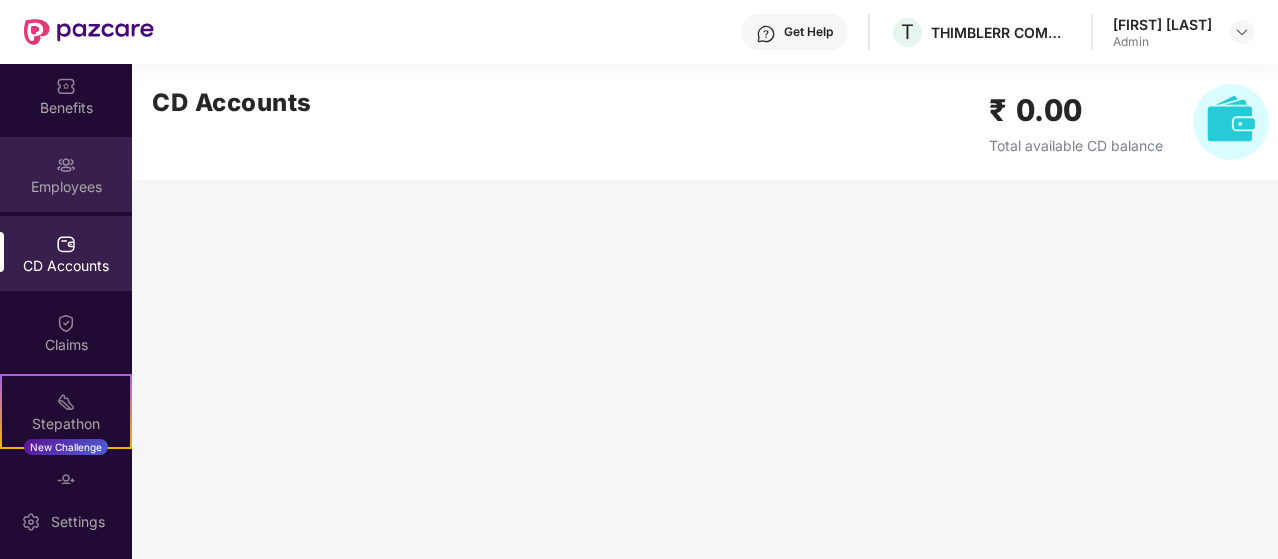 click on "Employees" at bounding box center [66, 174] 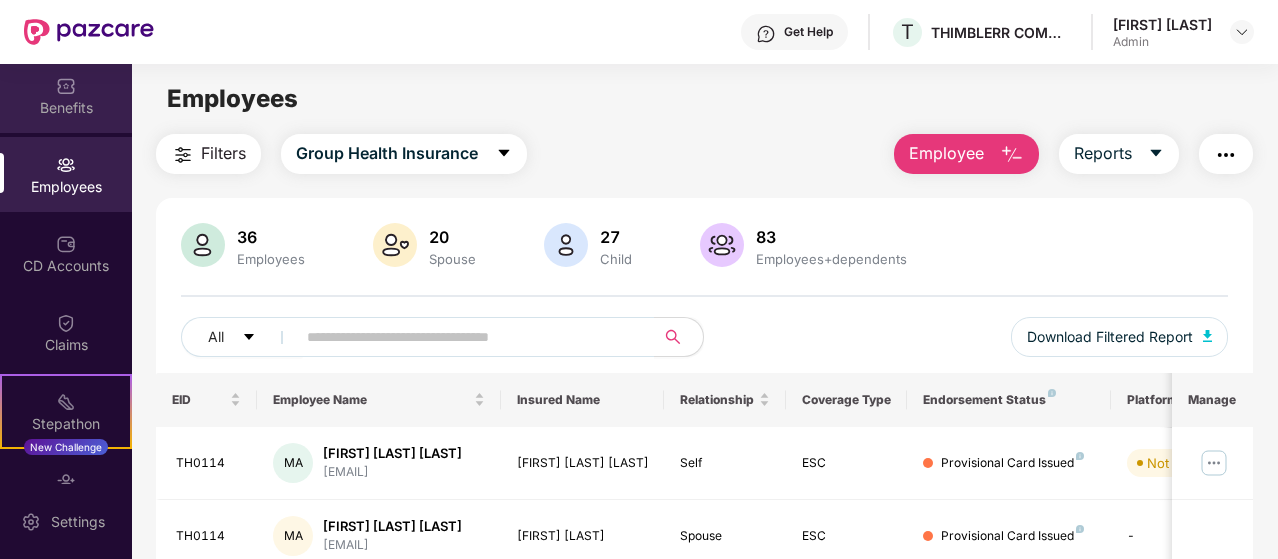 click at bounding box center [66, 86] 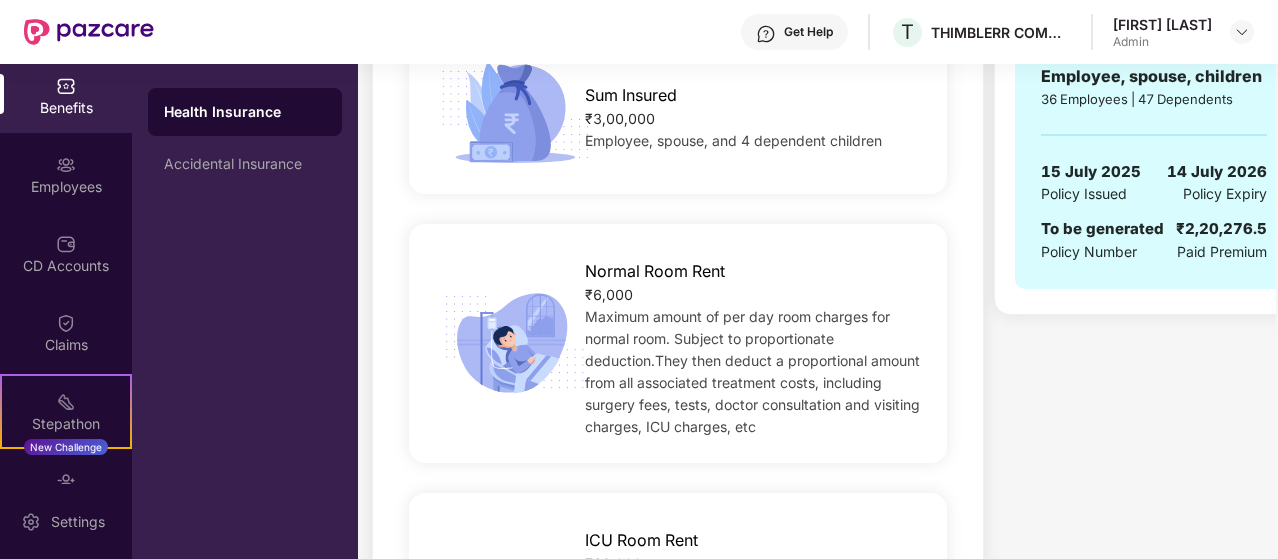 scroll, scrollTop: 446, scrollLeft: 0, axis: vertical 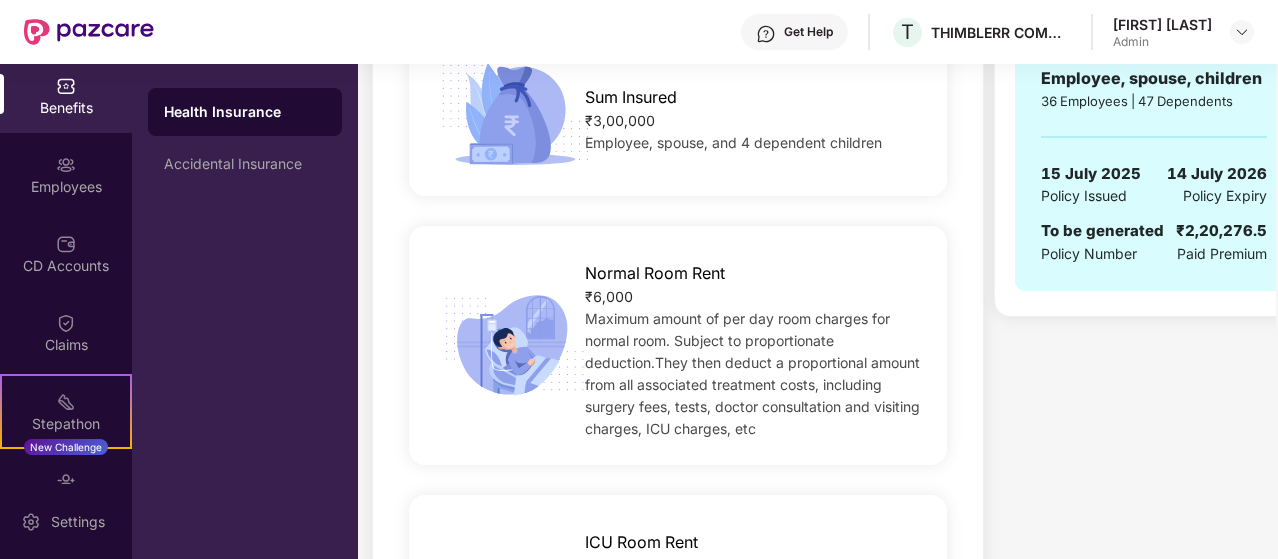 click on "Maximum amount of per day room charges for normal room. Subject to proportionate deduction.They then deduct a proportional amount from all associated treatment costs, including surgery fees, tests, doctor consultation and visiting charges, ICU charges, etc" at bounding box center (752, 373) 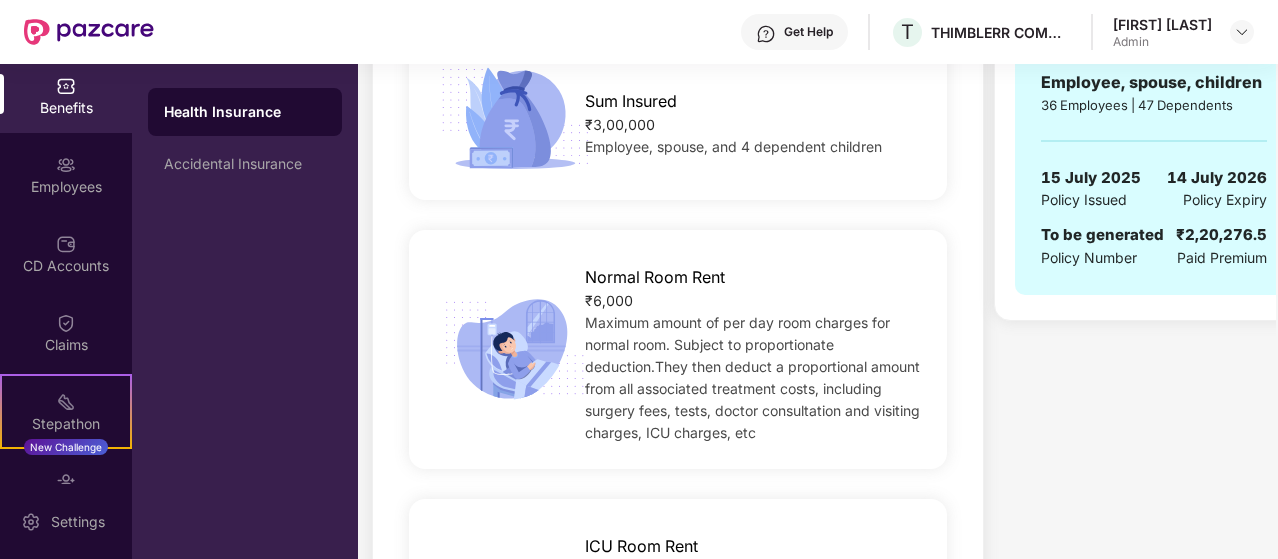 scroll, scrollTop: 428, scrollLeft: 0, axis: vertical 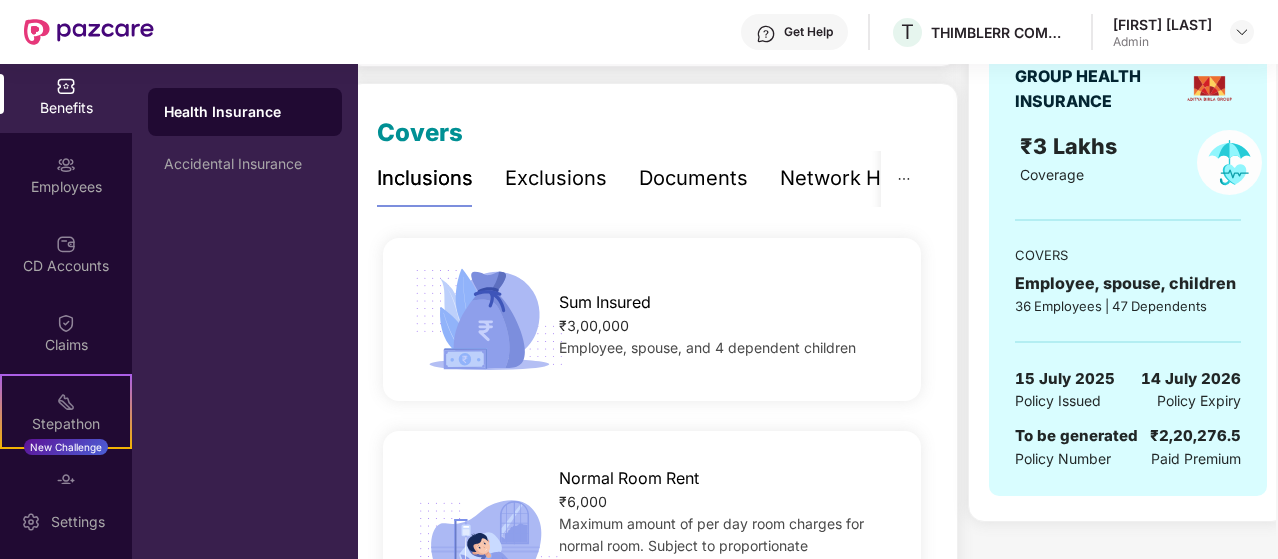 click on "Sum Insured ₹3,00,000 Employee, spouse, and 4 dependent children" at bounding box center [652, 319] 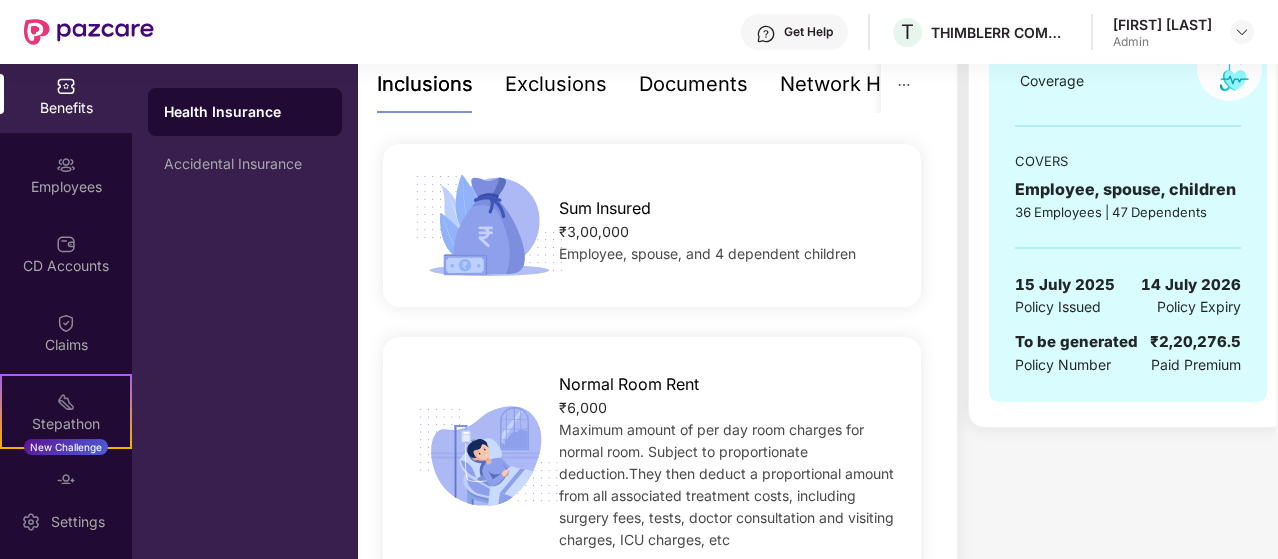 scroll, scrollTop: 0, scrollLeft: 0, axis: both 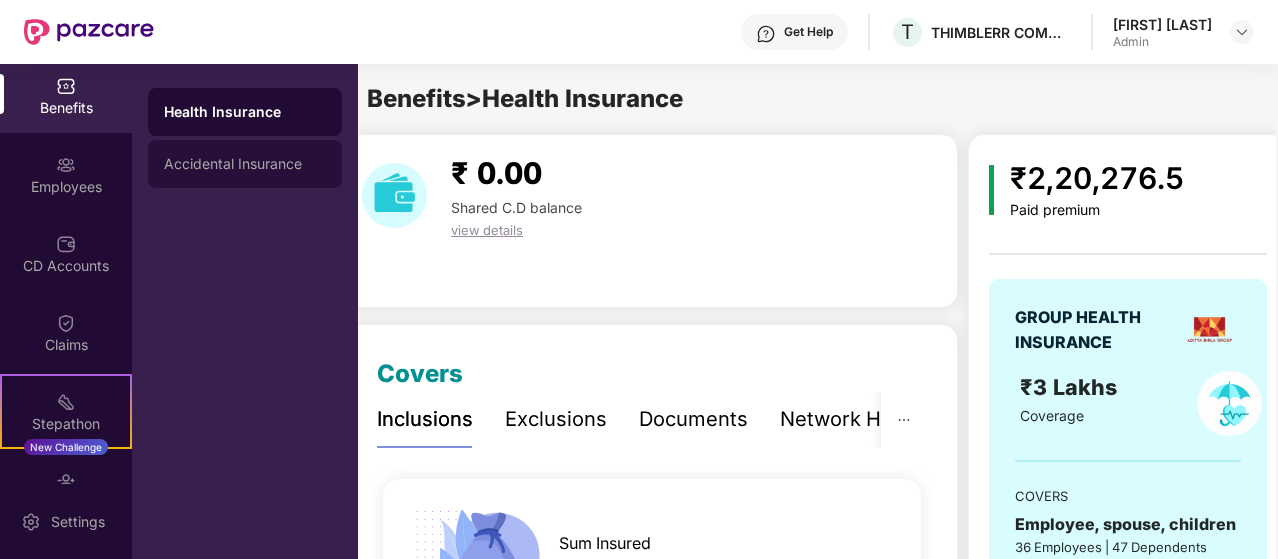 click on "Accidental Insurance" at bounding box center [245, 164] 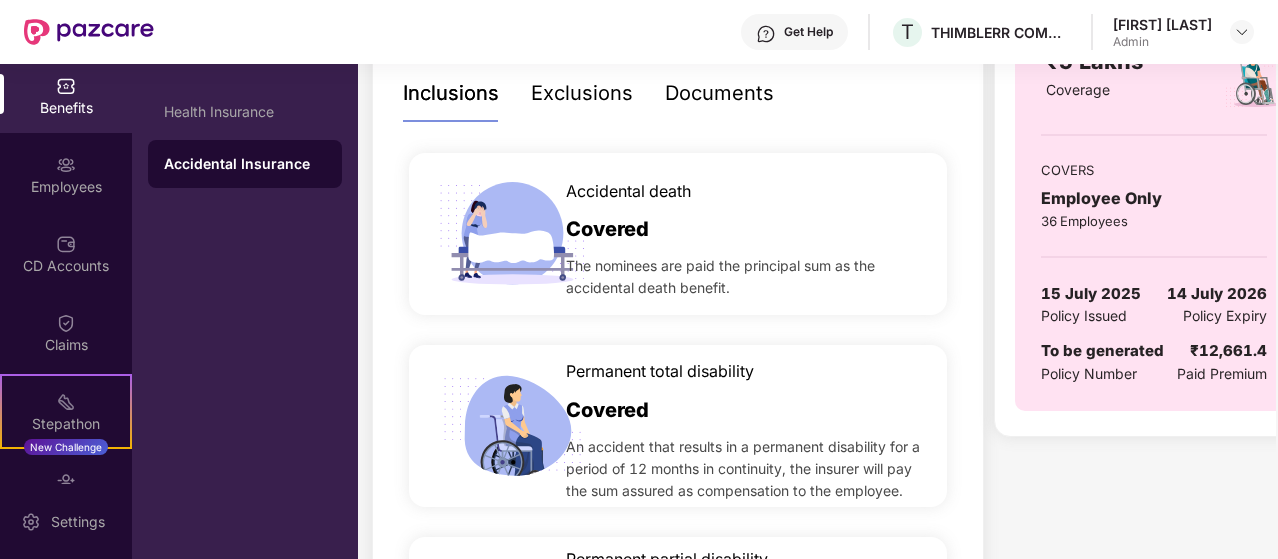 scroll, scrollTop: 254, scrollLeft: 0, axis: vertical 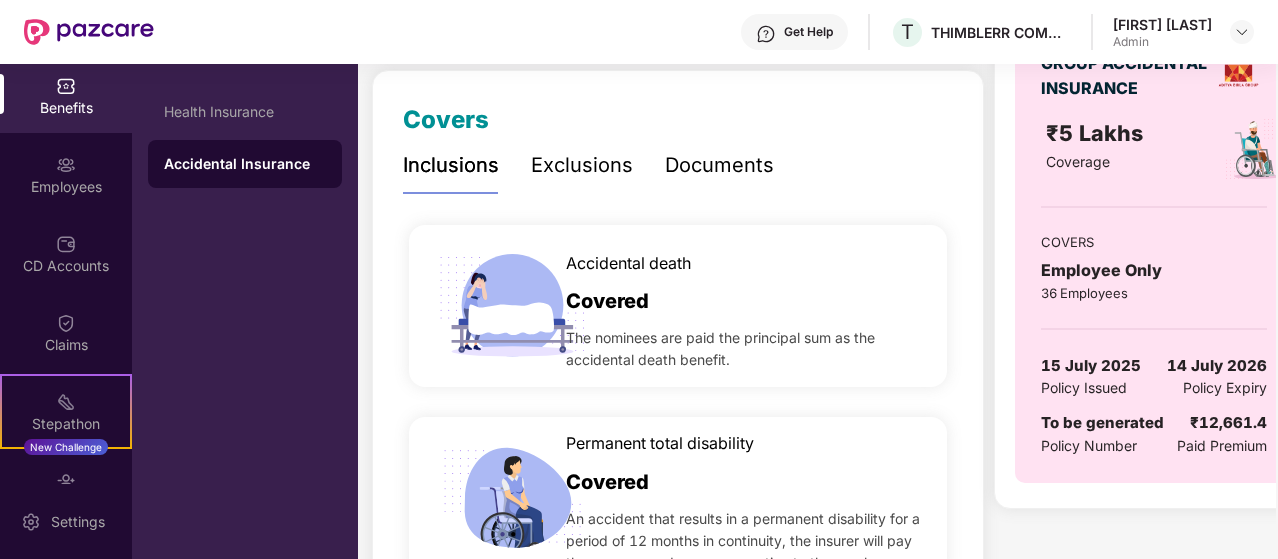 click on "Covered" at bounding box center [607, 301] 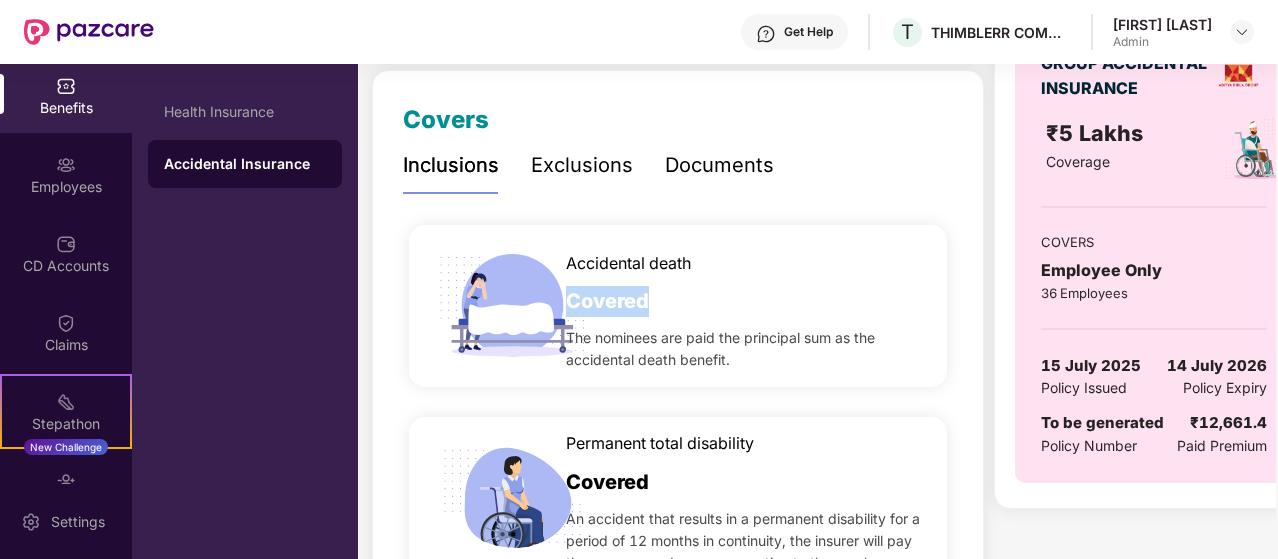 click on "Covered" at bounding box center (607, 301) 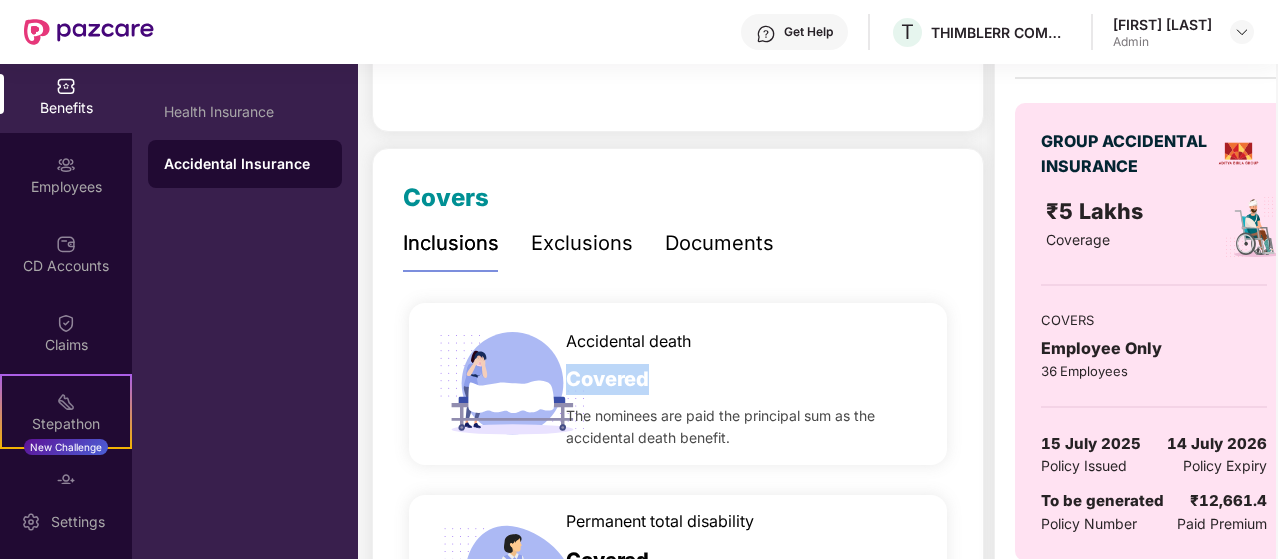 scroll, scrollTop: 174, scrollLeft: 0, axis: vertical 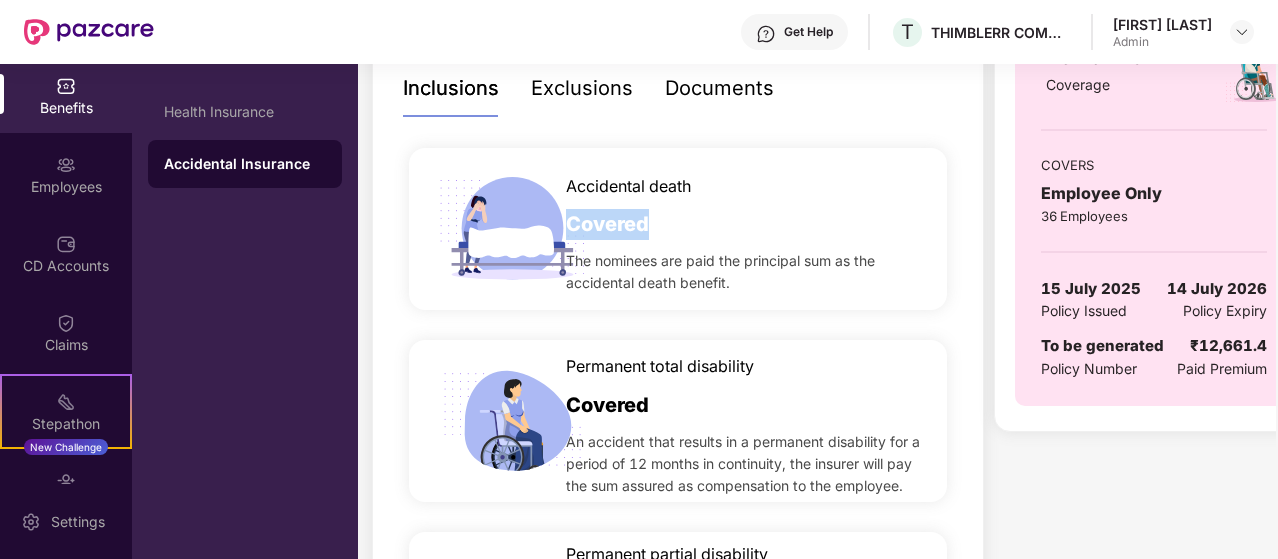 click on "Covered" at bounding box center (607, 224) 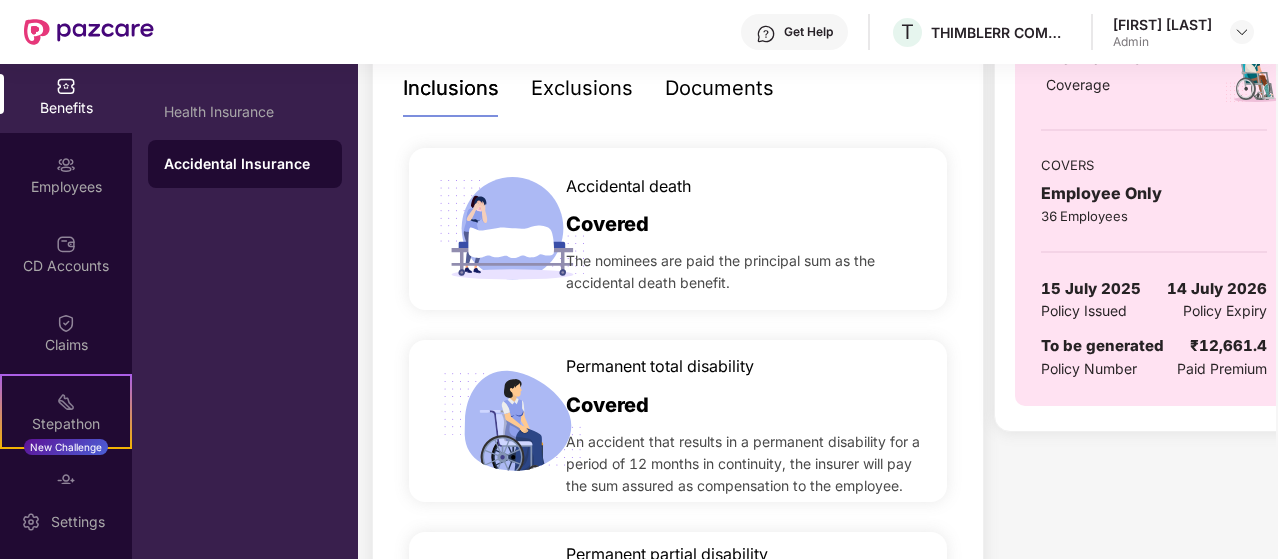 scroll, scrollTop: 0, scrollLeft: 38, axis: horizontal 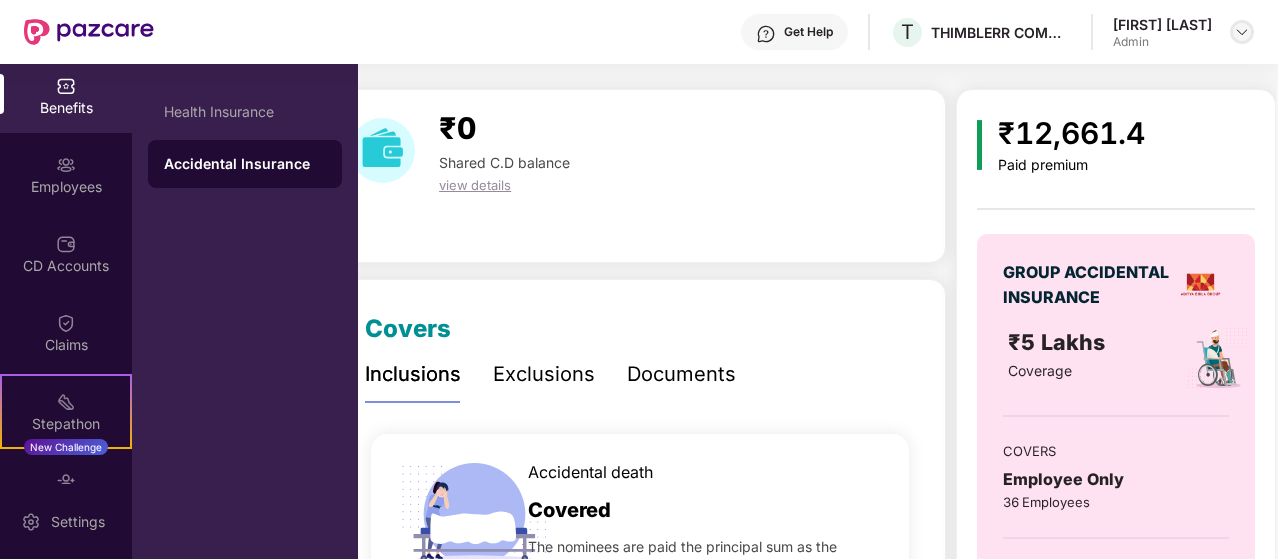 click at bounding box center (1242, 32) 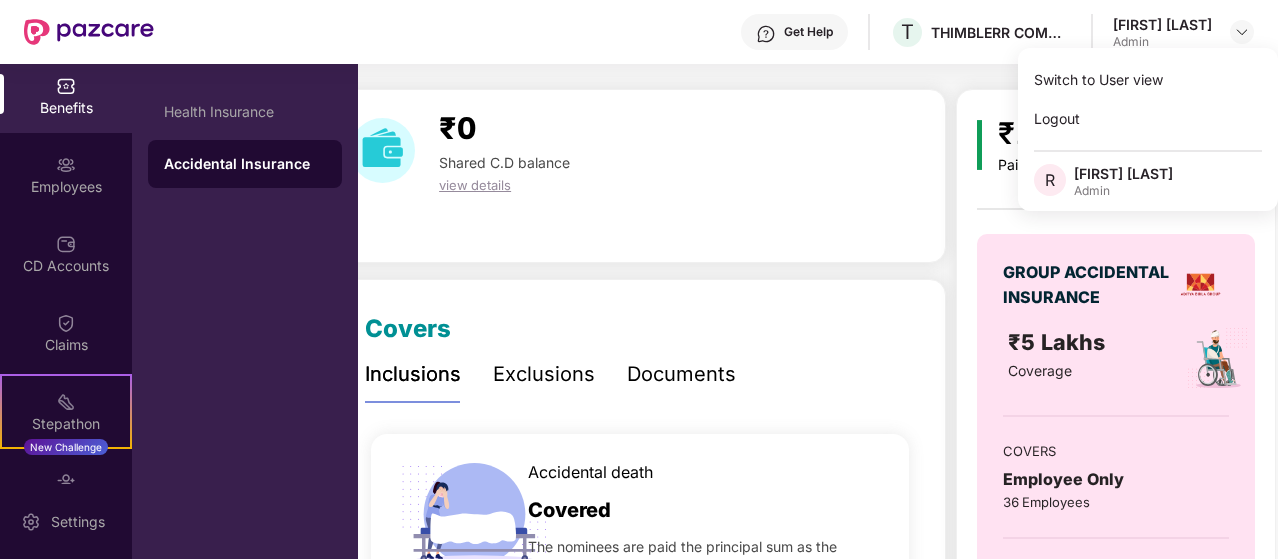 click on "₹0 Shared C.D balance view details" at bounding box center [640, 150] 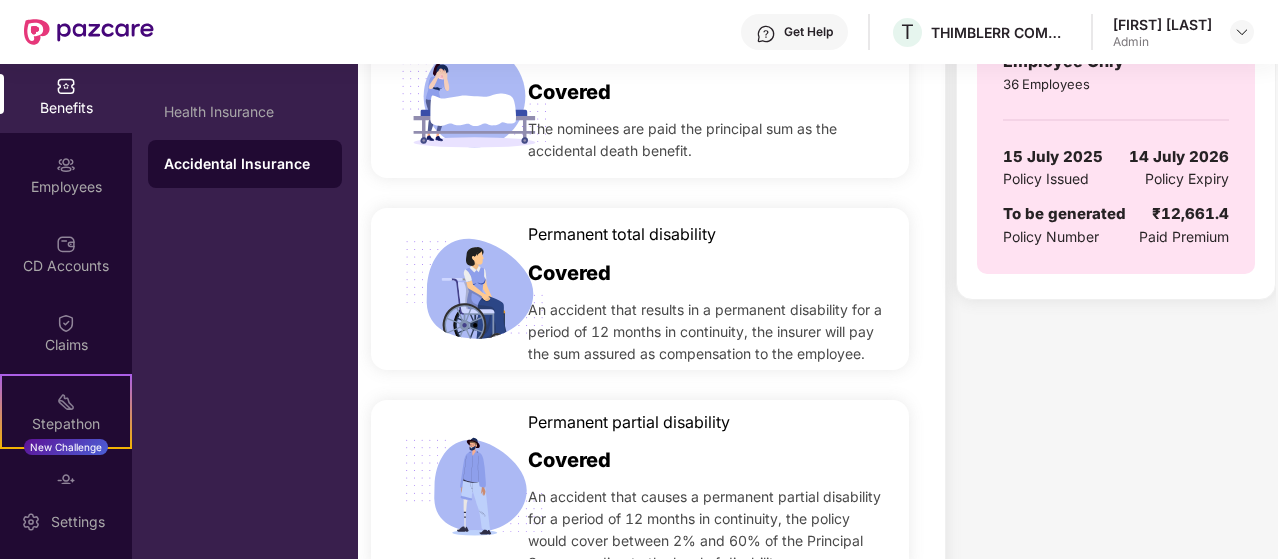 scroll, scrollTop: 839, scrollLeft: 0, axis: vertical 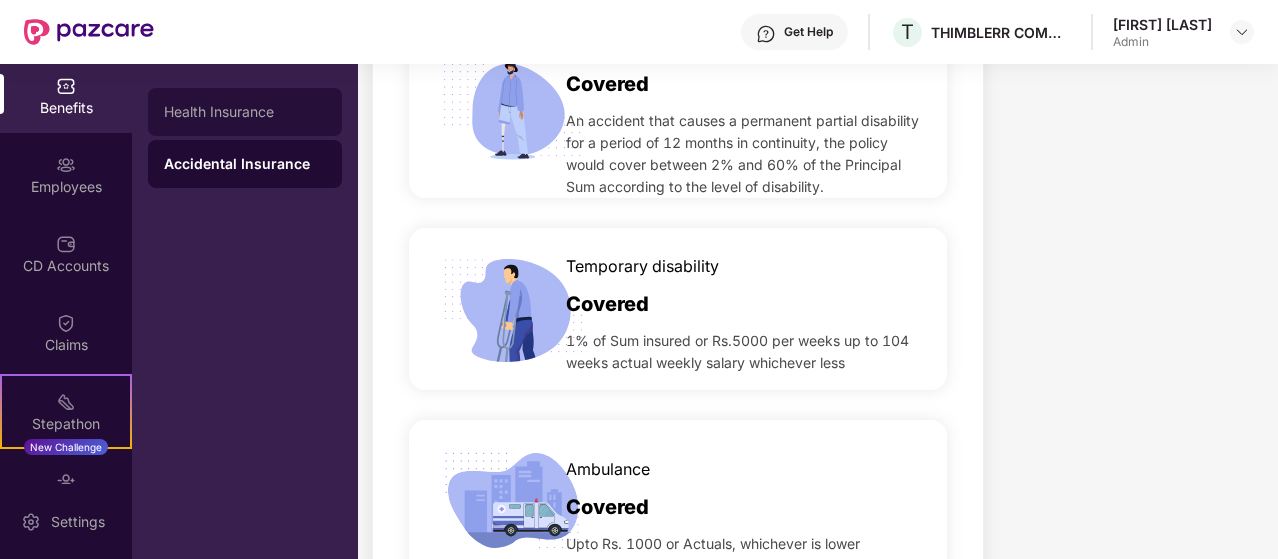 click on "Health Insurance" at bounding box center (245, 112) 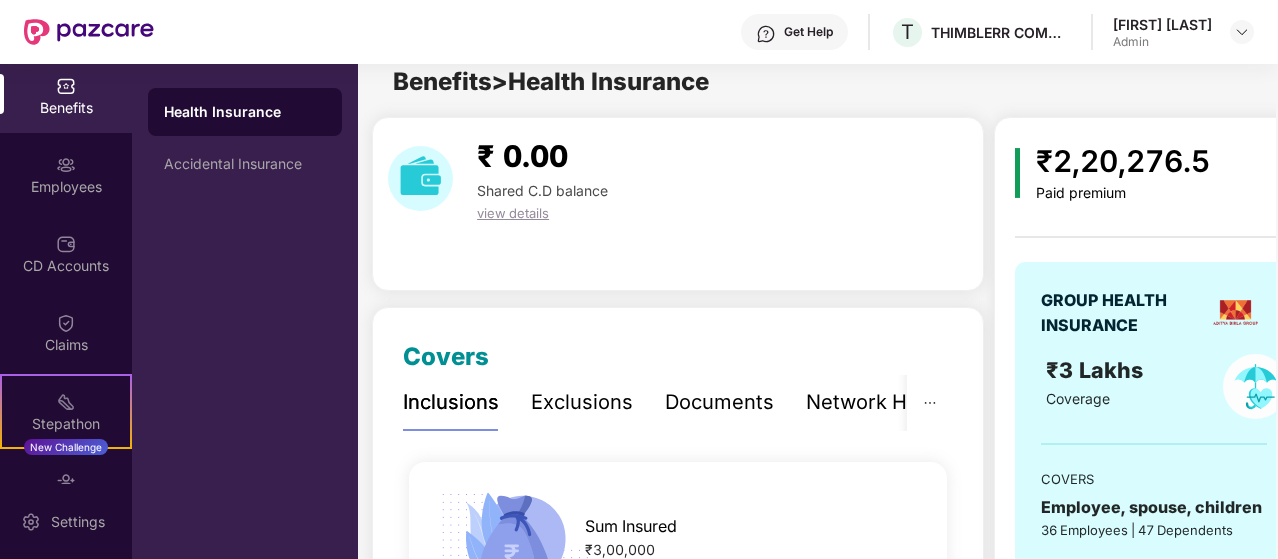 scroll, scrollTop: 20, scrollLeft: 0, axis: vertical 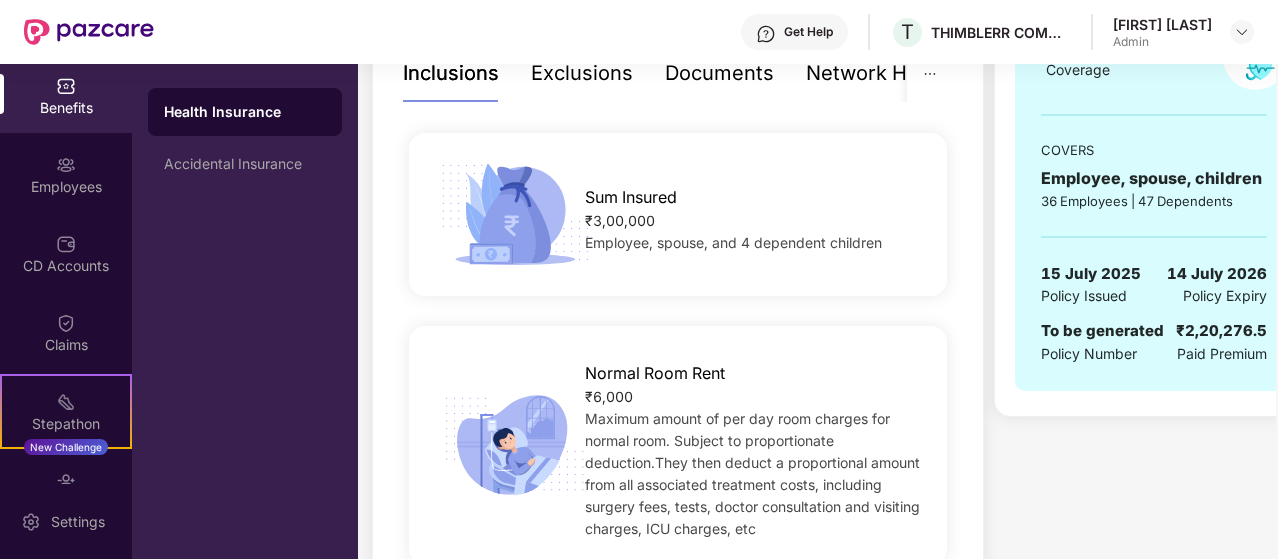 click on "Exclusions" at bounding box center [582, 73] 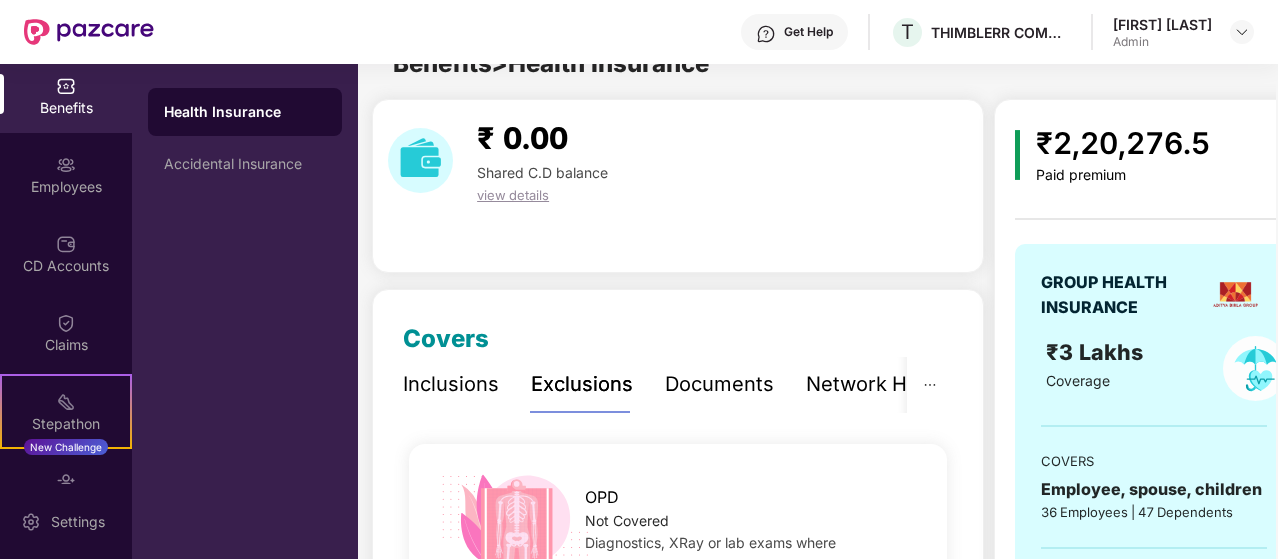 scroll, scrollTop: 0, scrollLeft: 0, axis: both 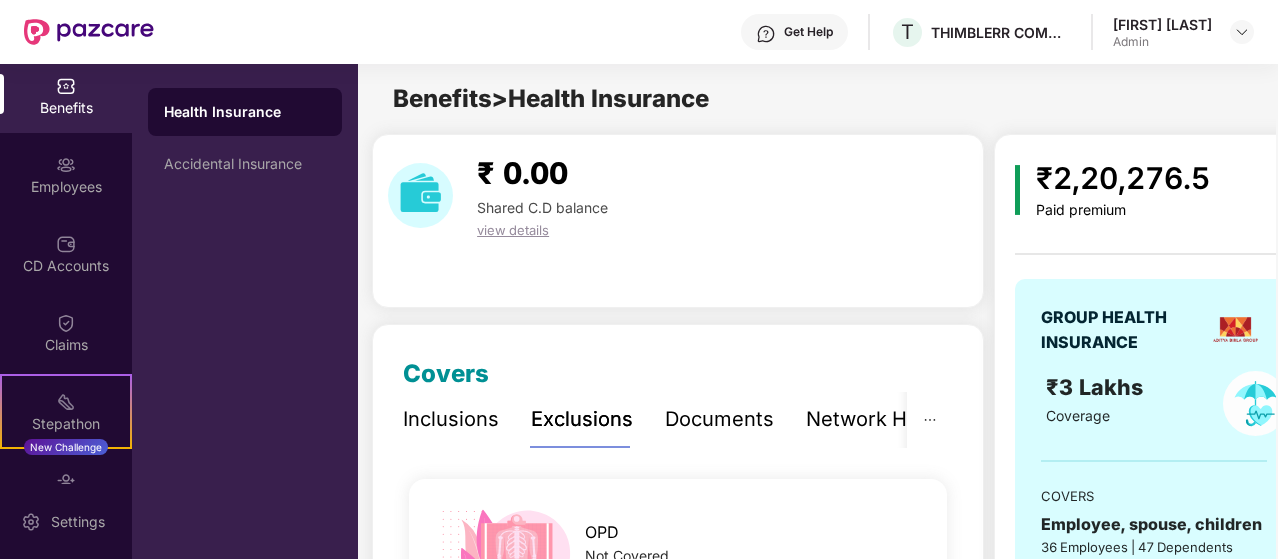 click on "Inclusions" at bounding box center [451, 419] 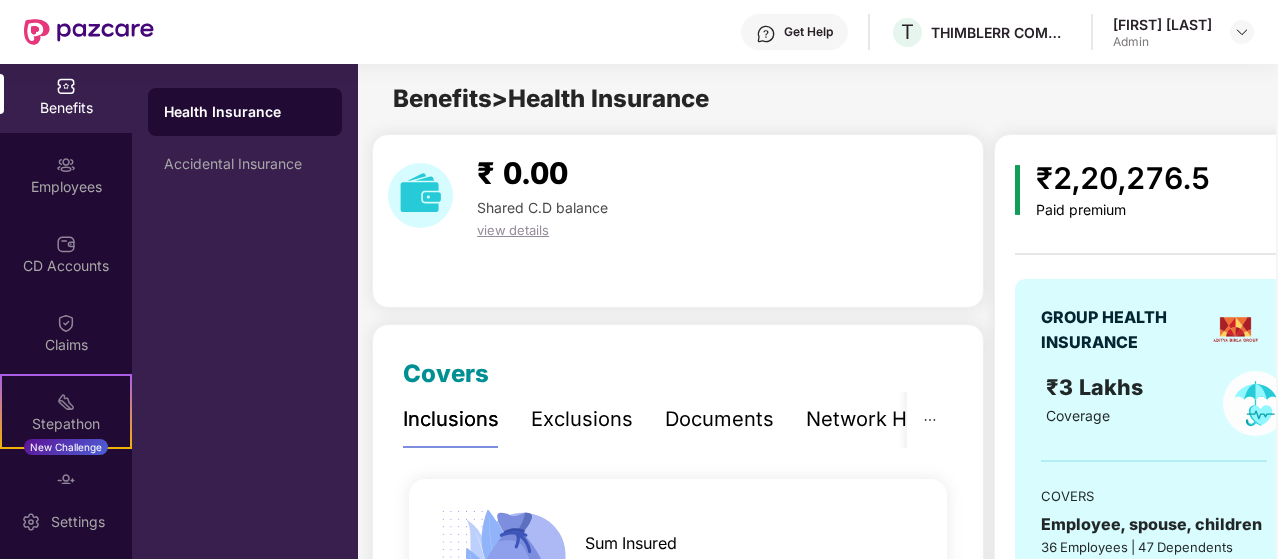 click on "Documents" at bounding box center [719, 419] 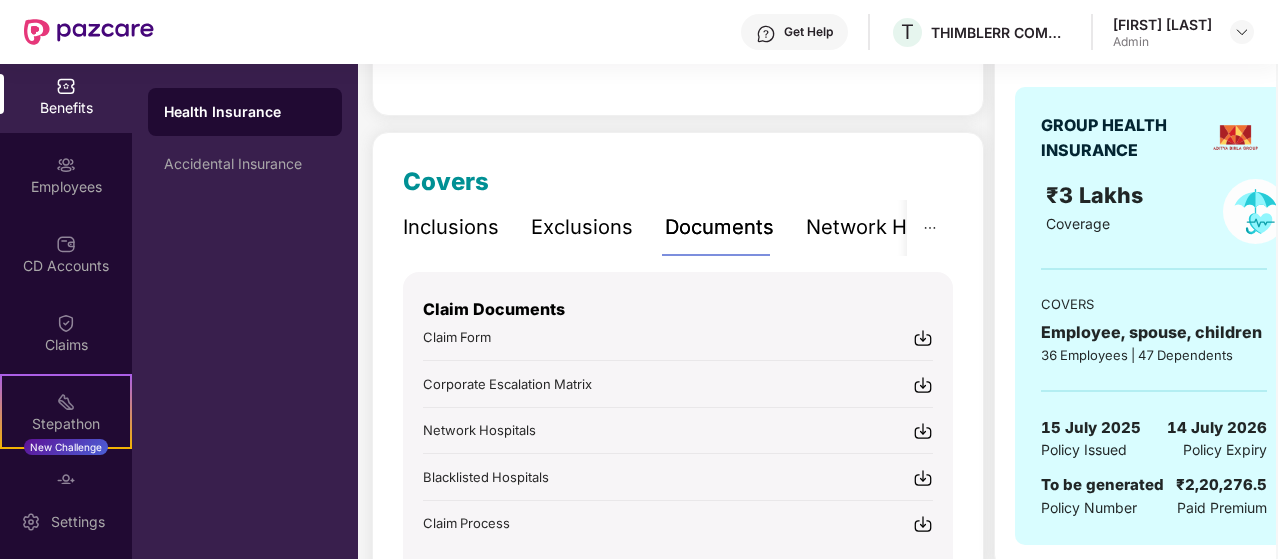 scroll, scrollTop: 187, scrollLeft: 0, axis: vertical 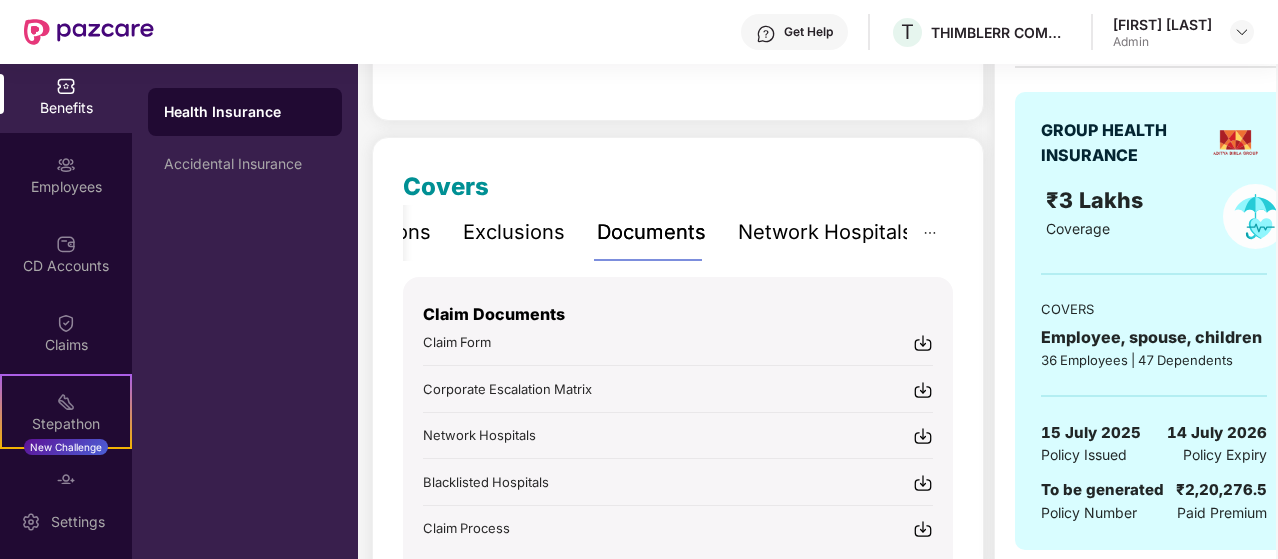 click on "Network Hospitals" at bounding box center (825, 232) 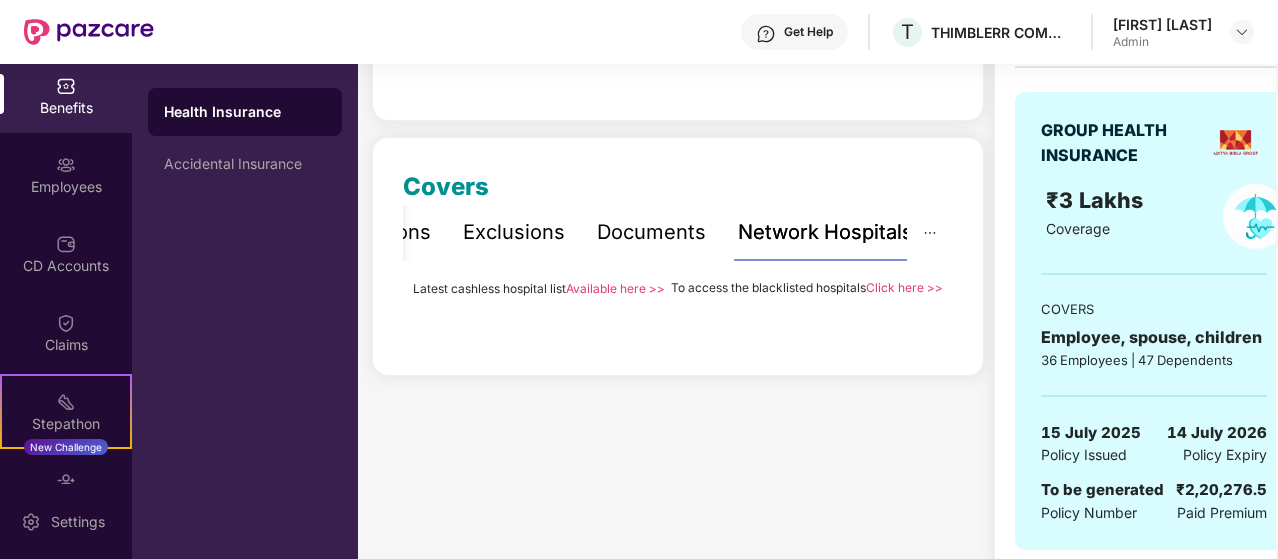 click on "Documents" at bounding box center [651, 232] 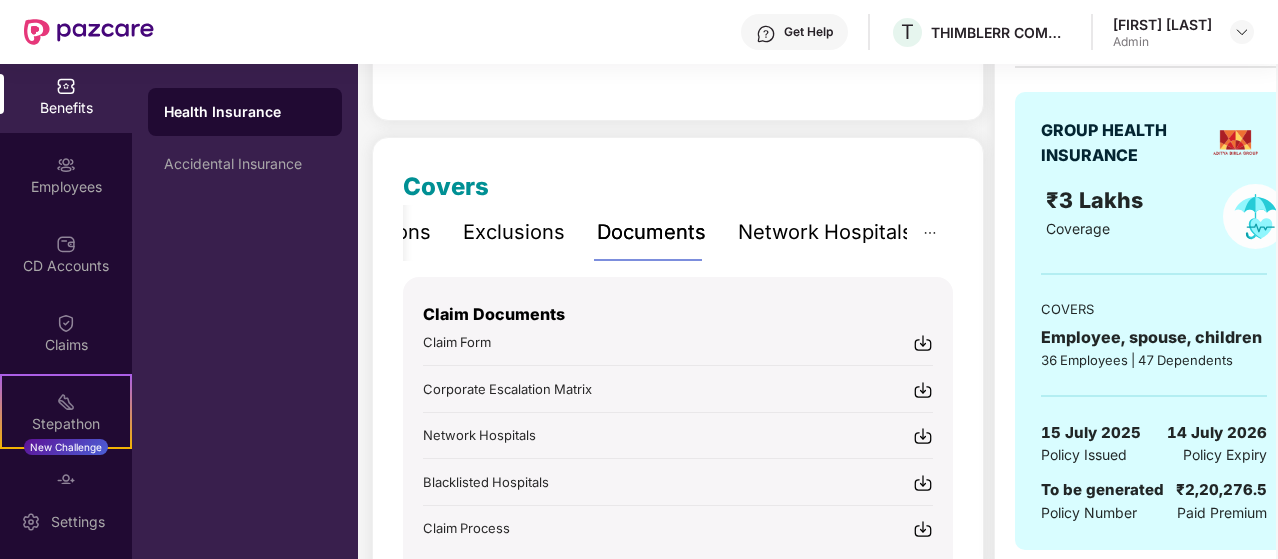 click on "Network Hospitals" at bounding box center [825, 232] 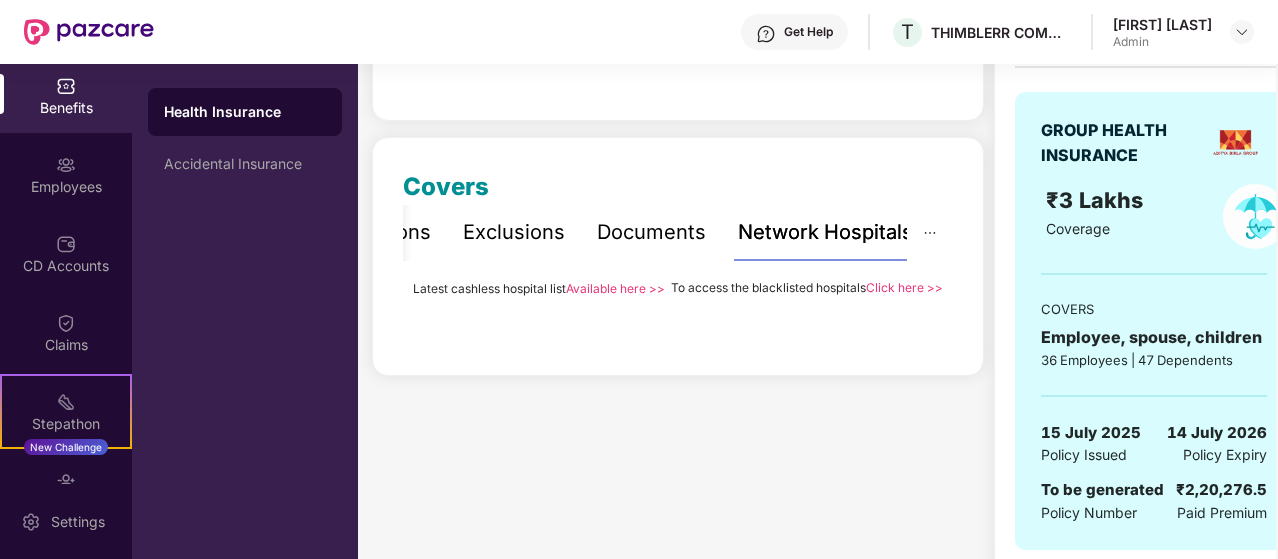 click on "Documents" at bounding box center [651, 232] 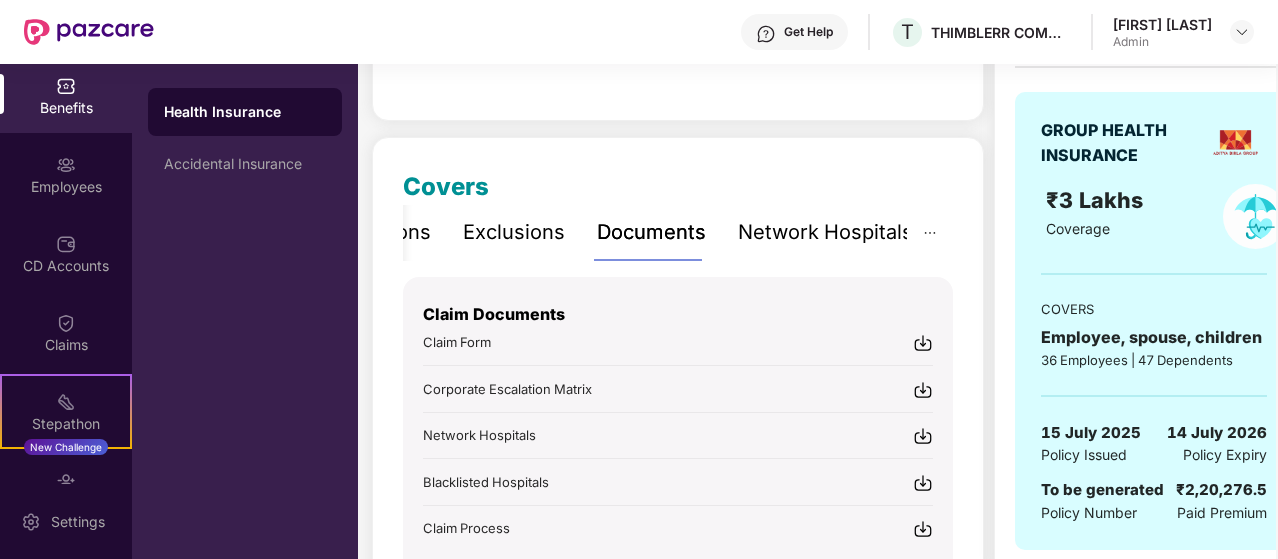 click on "Network Hospitals" at bounding box center (825, 232) 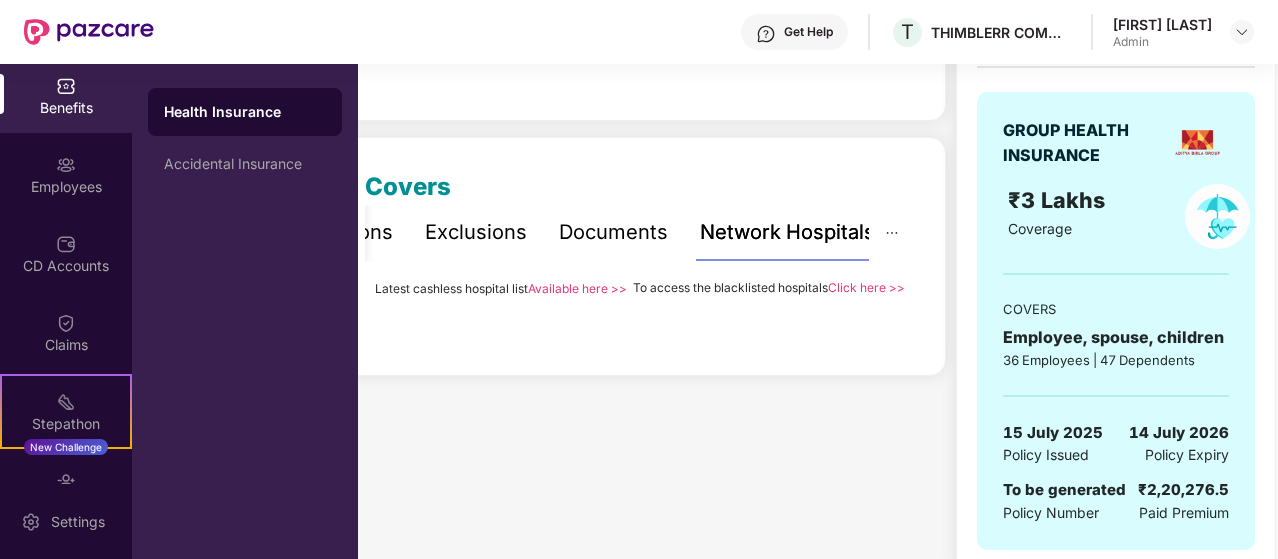 scroll, scrollTop: 0, scrollLeft: 35, axis: horizontal 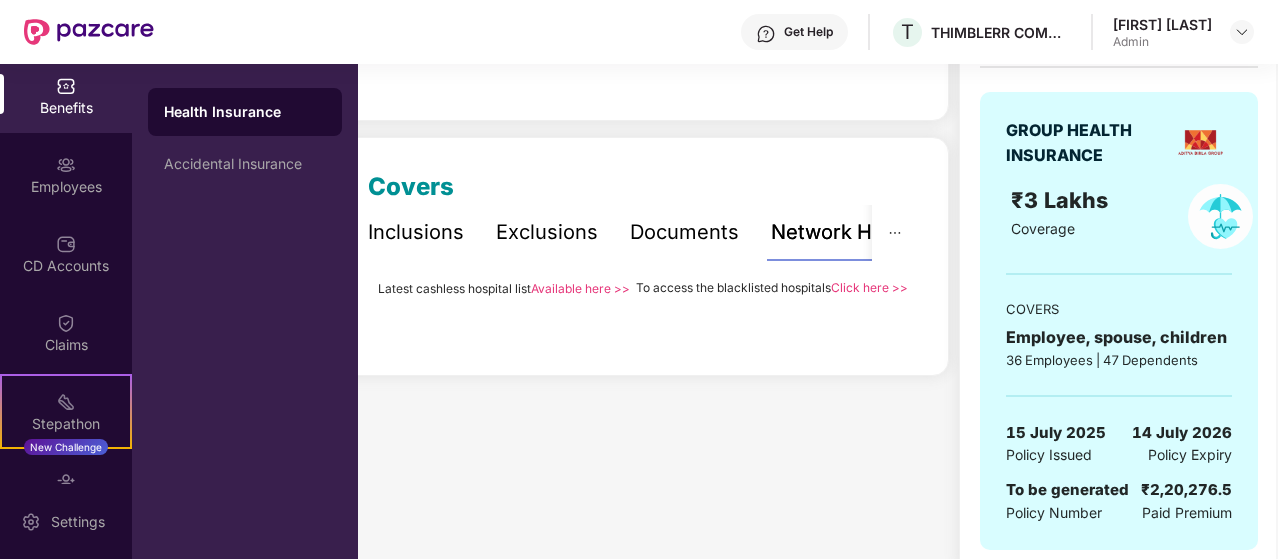 click on "Documents" at bounding box center [684, 232] 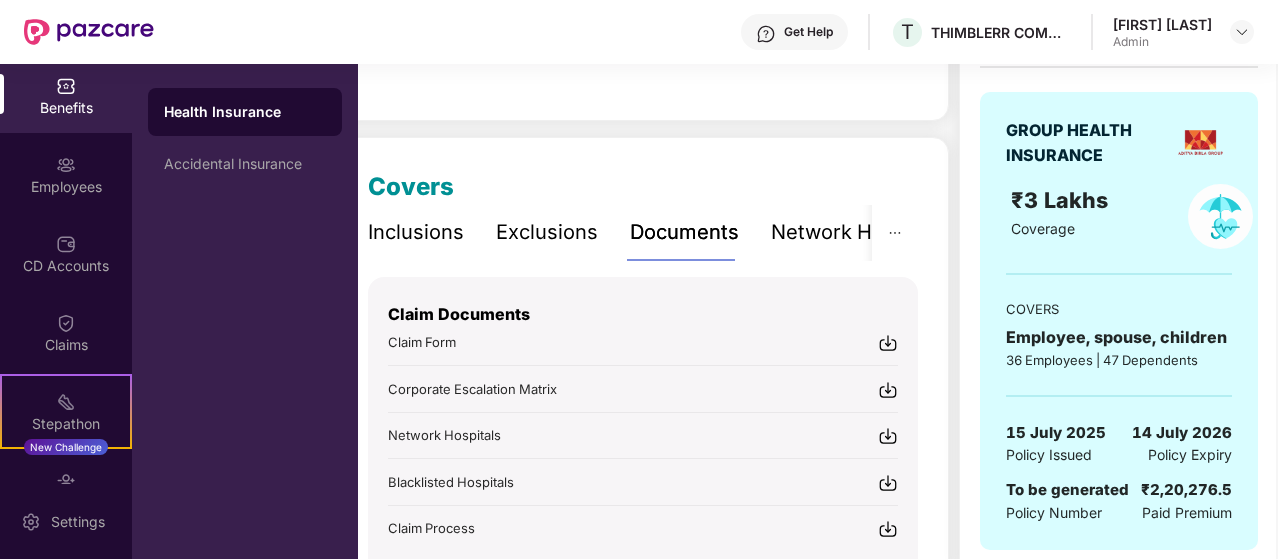 click on "Documents" at bounding box center [684, 232] 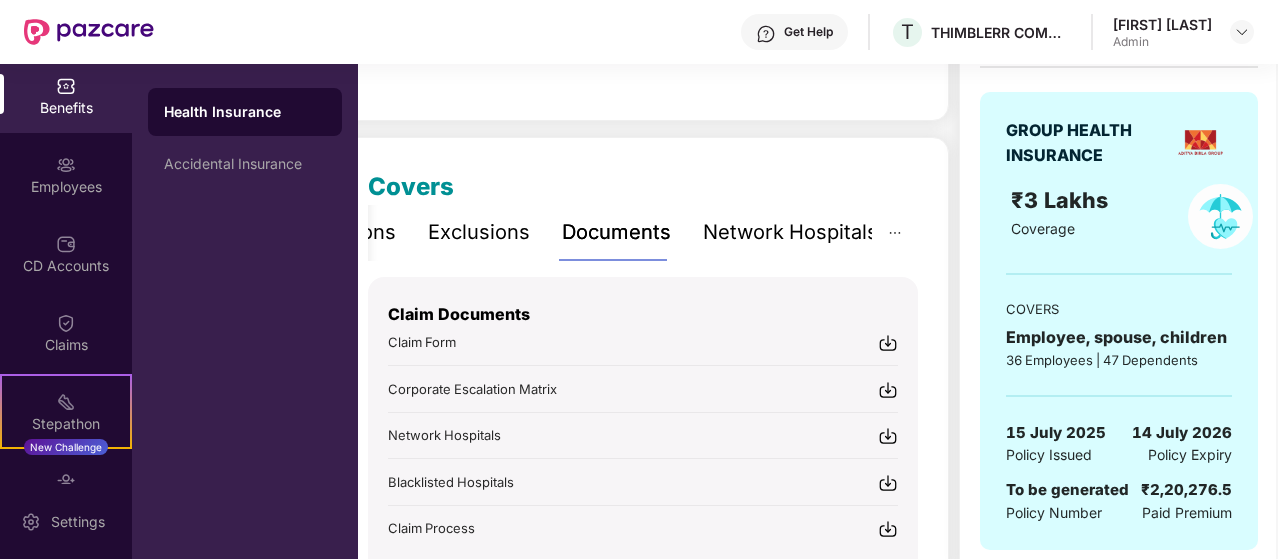 scroll, scrollTop: 0, scrollLeft: 0, axis: both 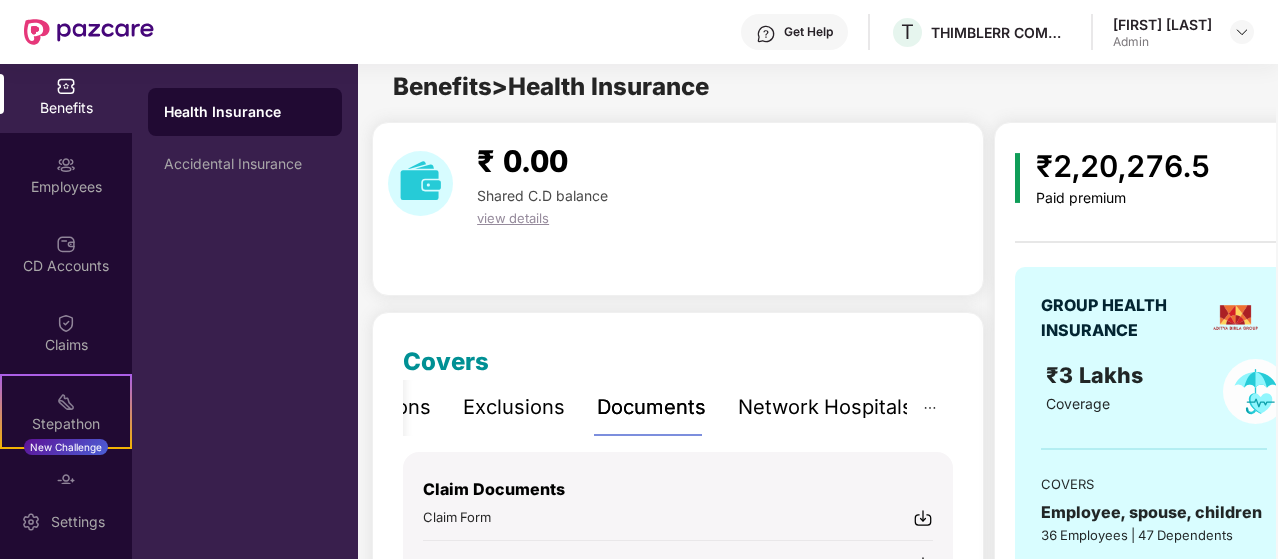 click on "Exclusions" at bounding box center (514, 407) 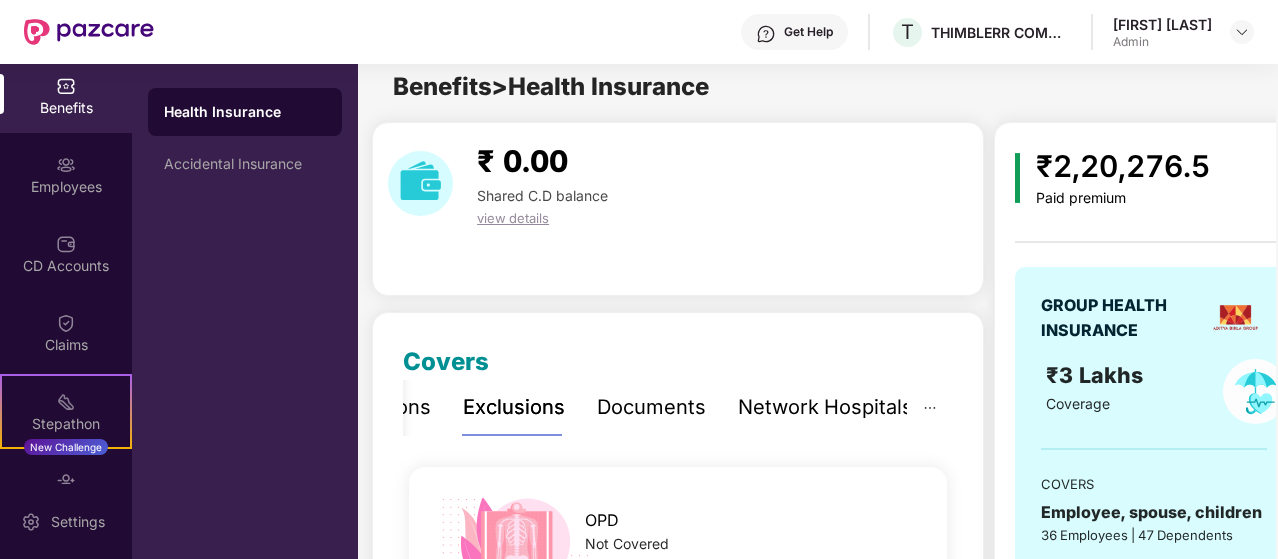 scroll, scrollTop: 266, scrollLeft: 0, axis: vertical 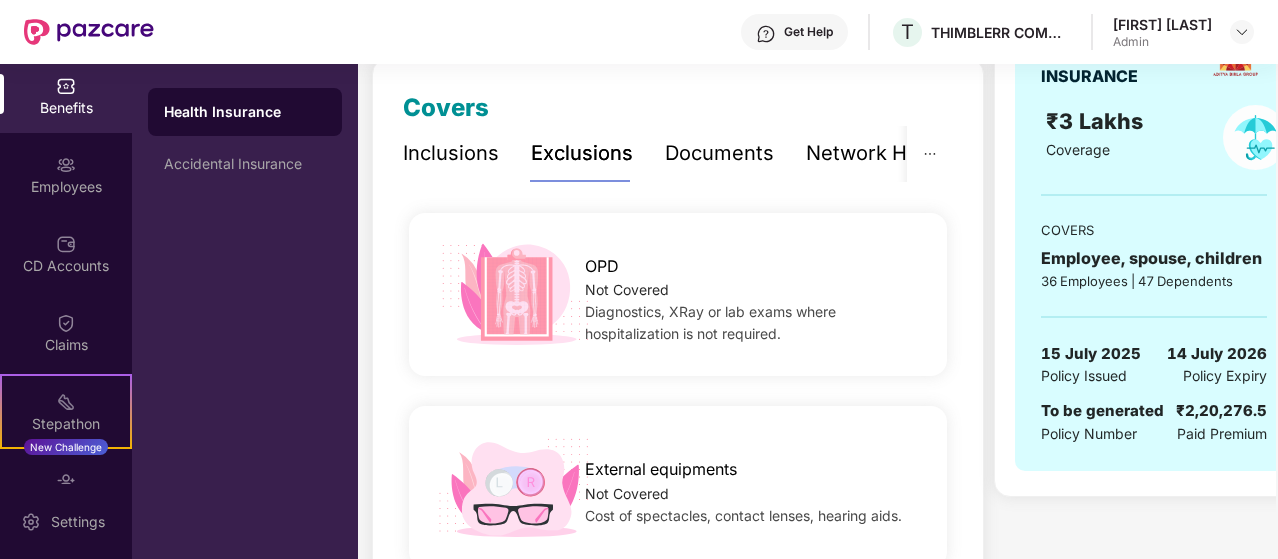 click on "Inclusions Exclusions Documents Network Hospitals" at bounding box center (692, 153) 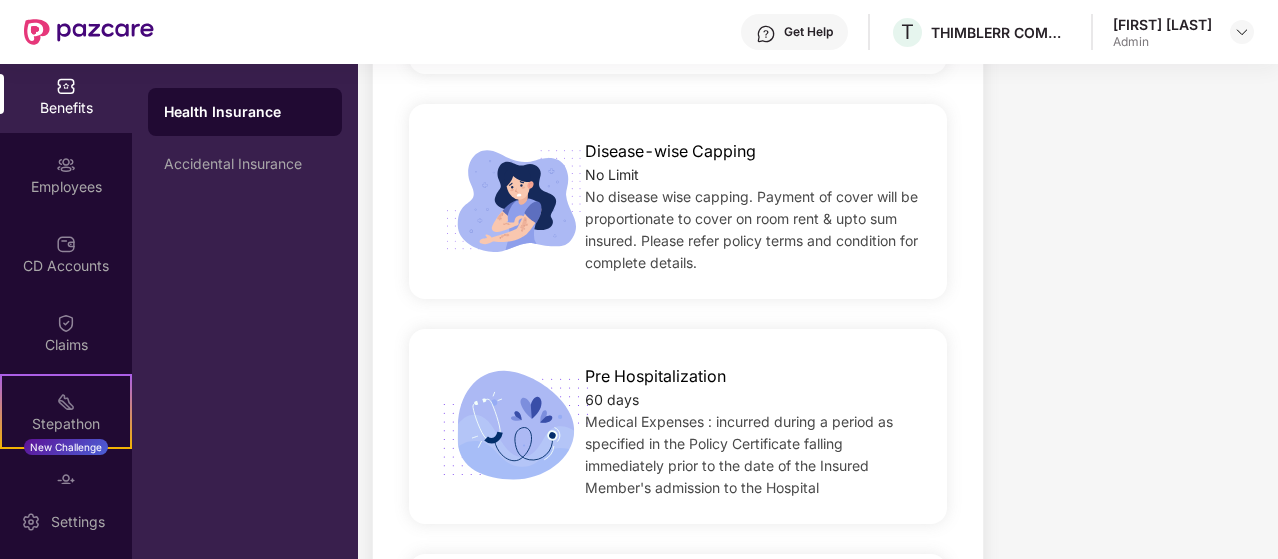 scroll, scrollTop: 1108, scrollLeft: 0, axis: vertical 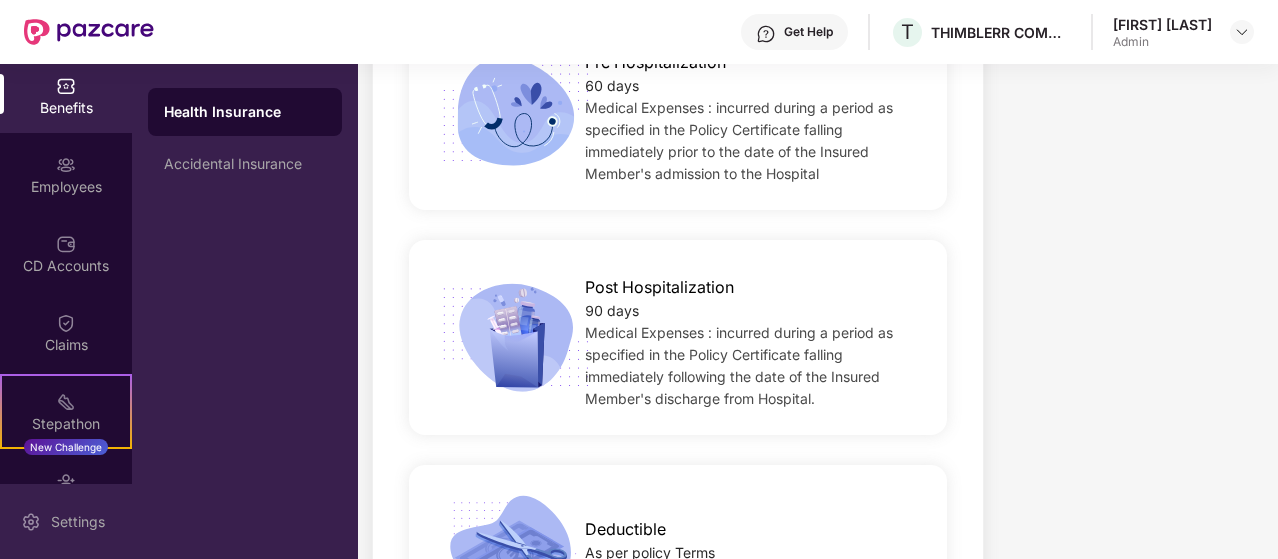 click on "Settings" at bounding box center [66, 521] 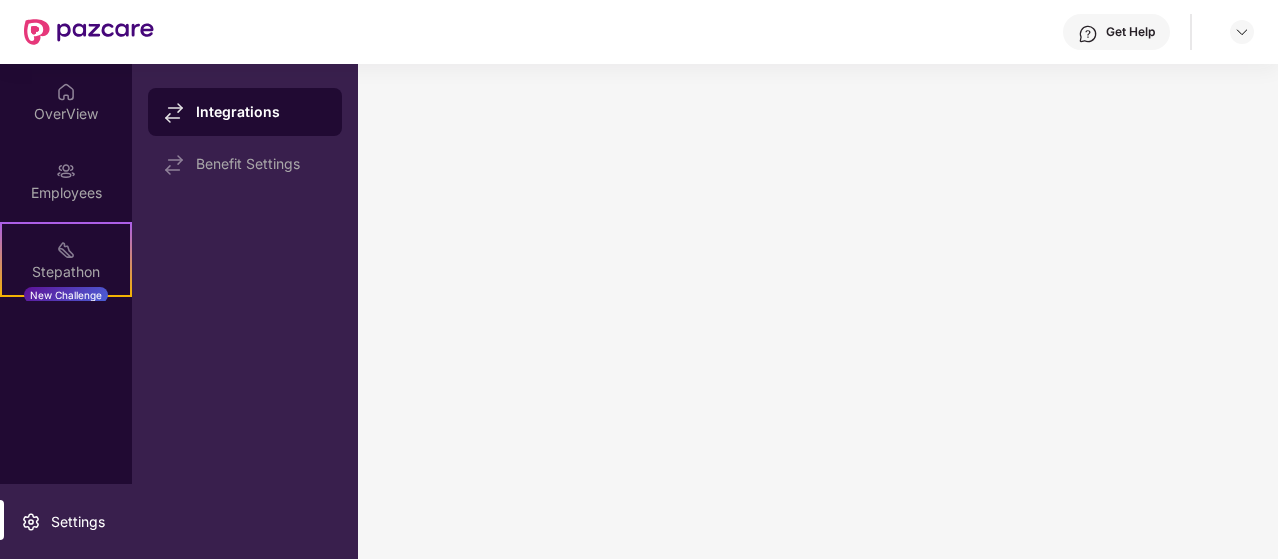 scroll, scrollTop: 0, scrollLeft: 0, axis: both 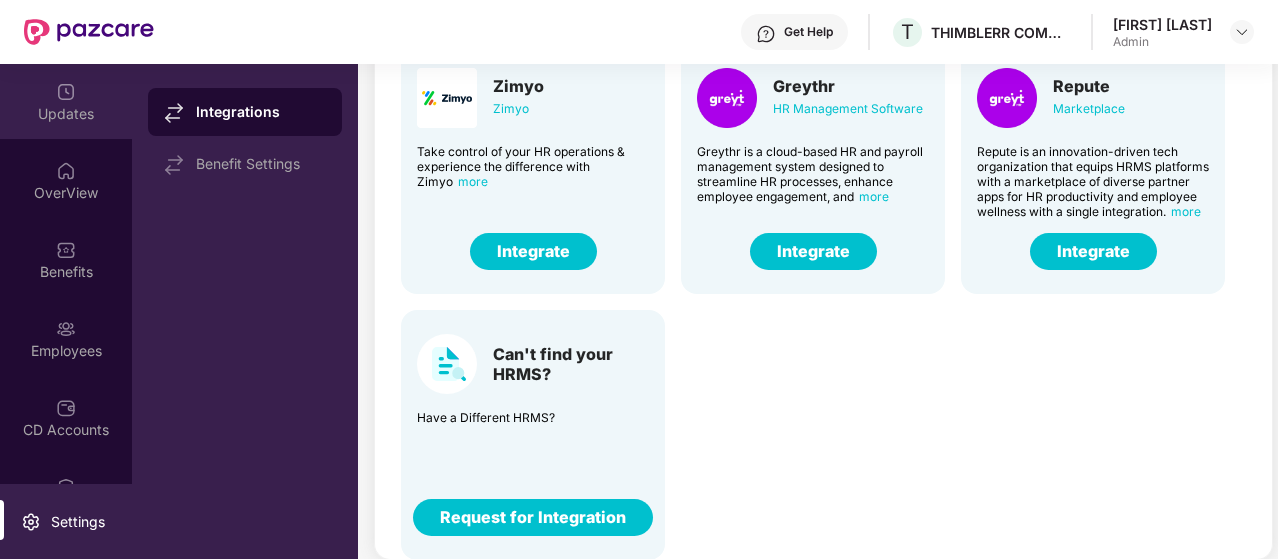 click on "Updates" at bounding box center (66, 114) 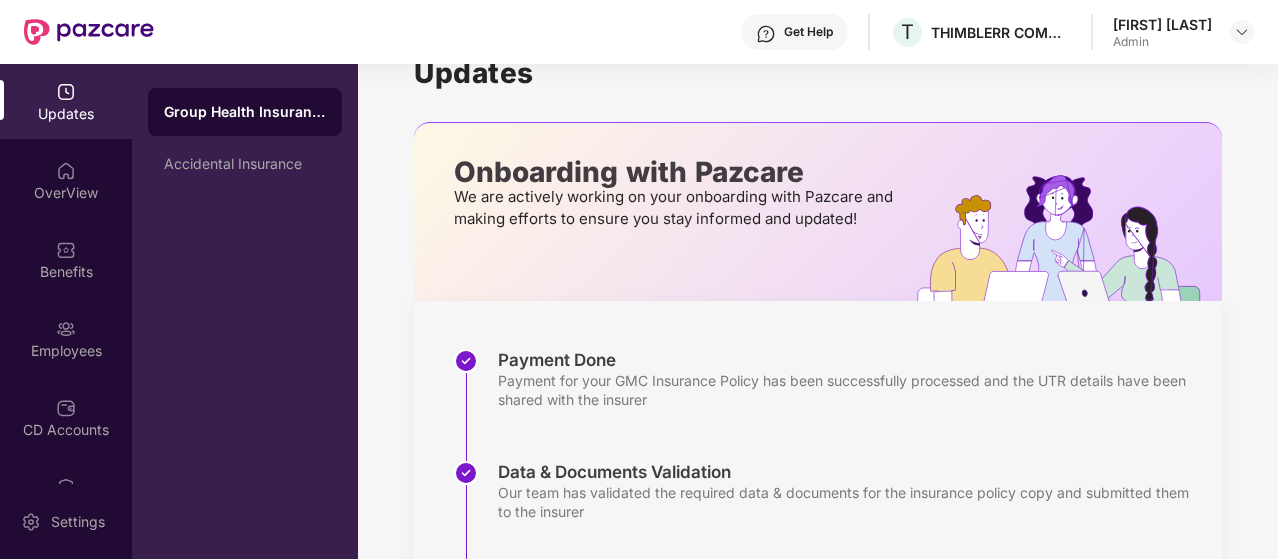 scroll, scrollTop: 0, scrollLeft: 0, axis: both 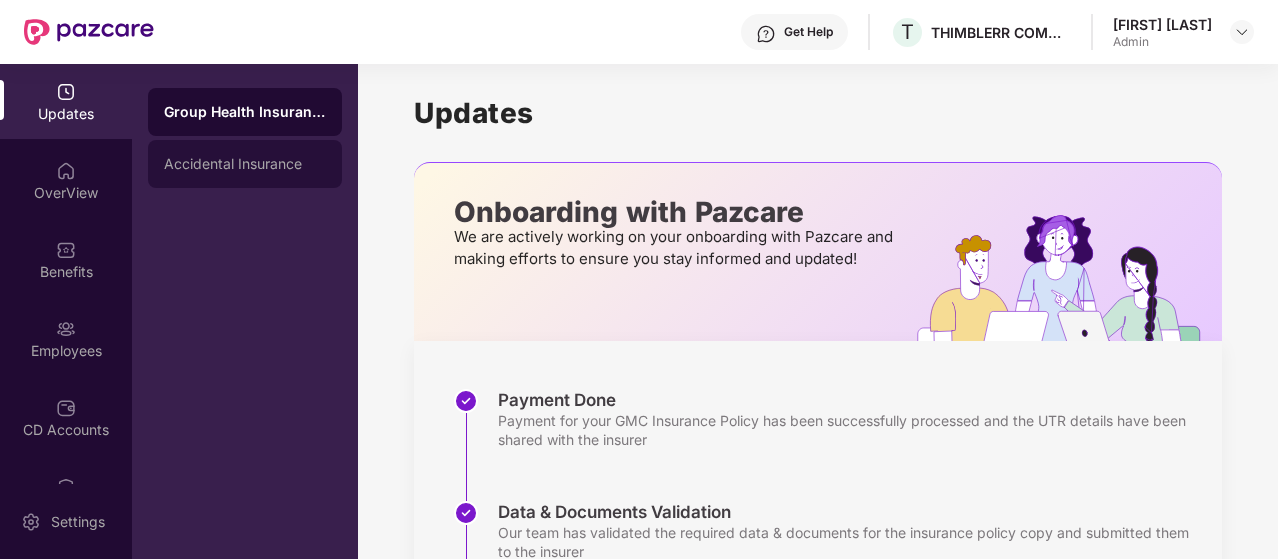 click on "Accidental Insurance" at bounding box center (245, 164) 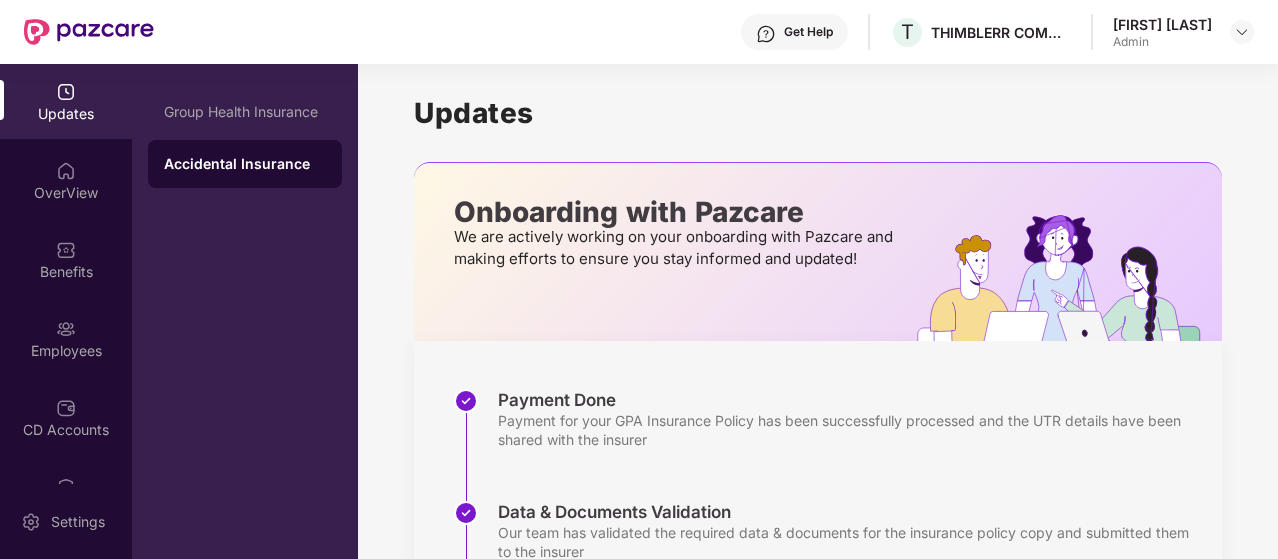 scroll, scrollTop: 280, scrollLeft: 0, axis: vertical 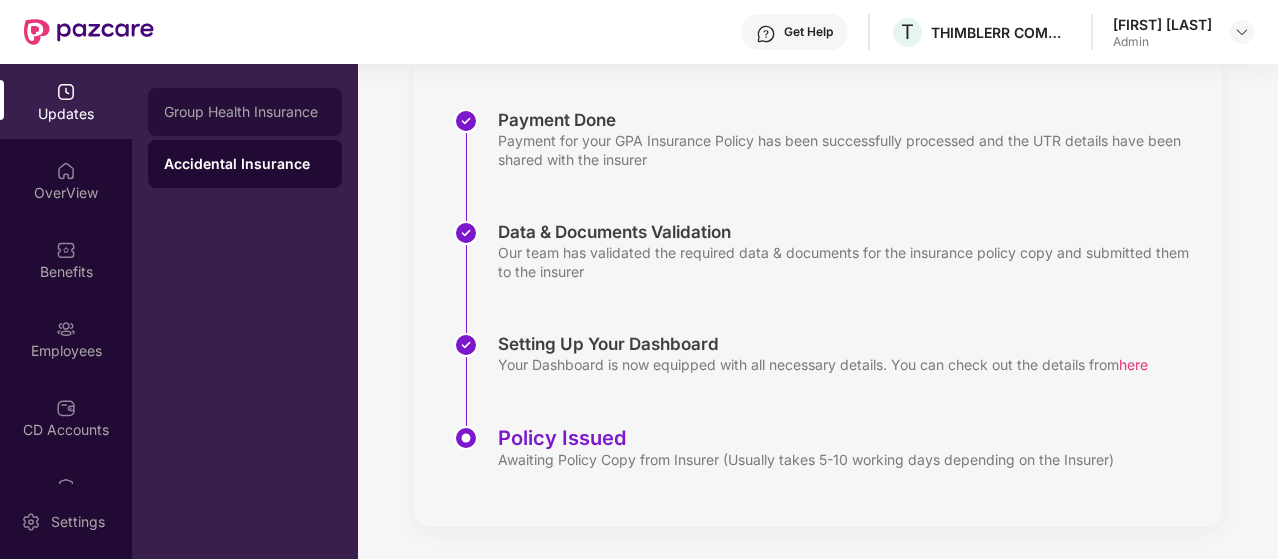 click on "Group Health Insurance" at bounding box center [245, 112] 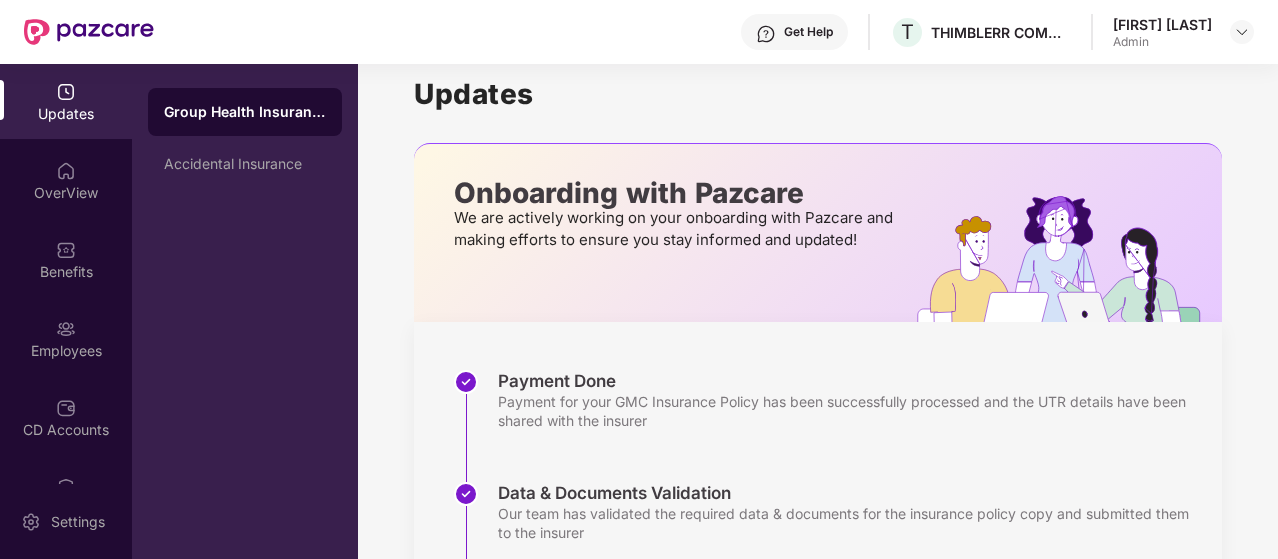 scroll, scrollTop: 0, scrollLeft: 0, axis: both 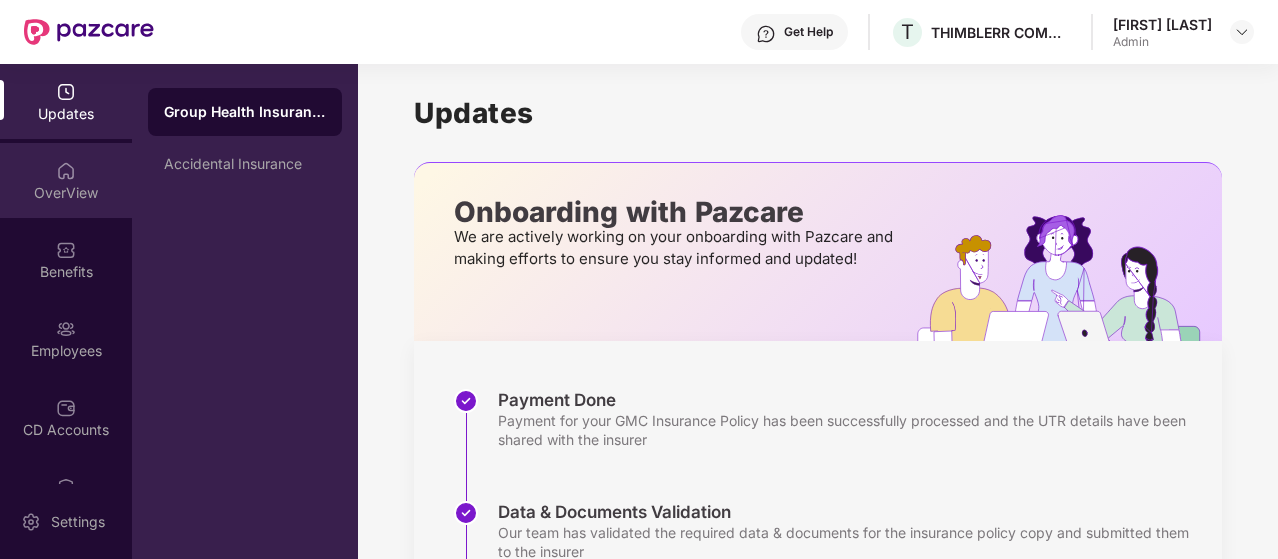 click at bounding box center (66, 171) 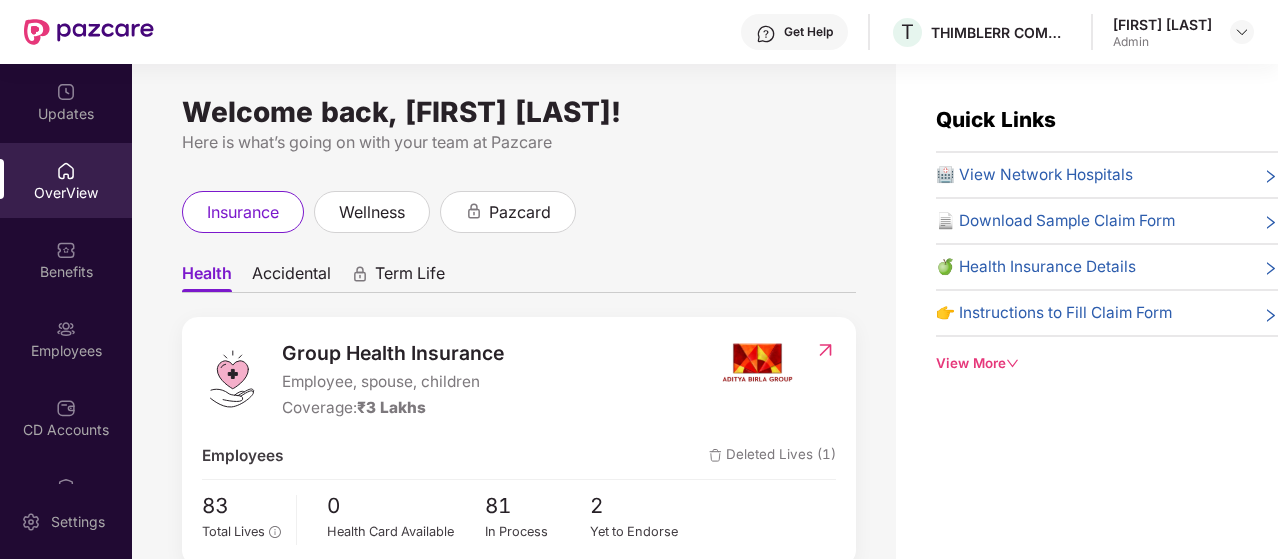 scroll, scrollTop: 254, scrollLeft: 0, axis: vertical 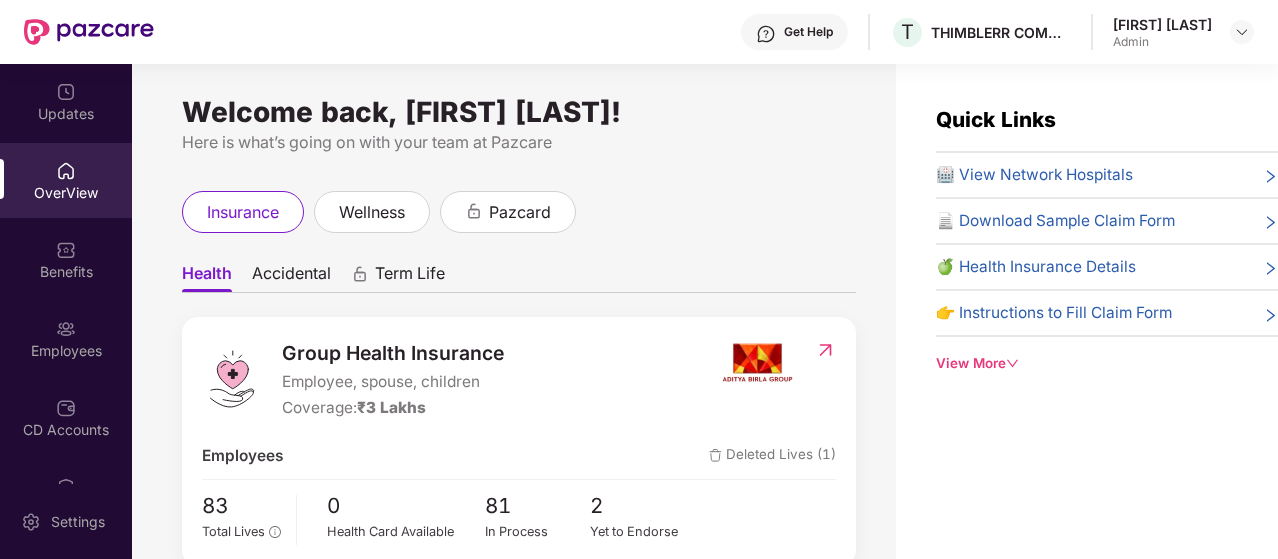 click 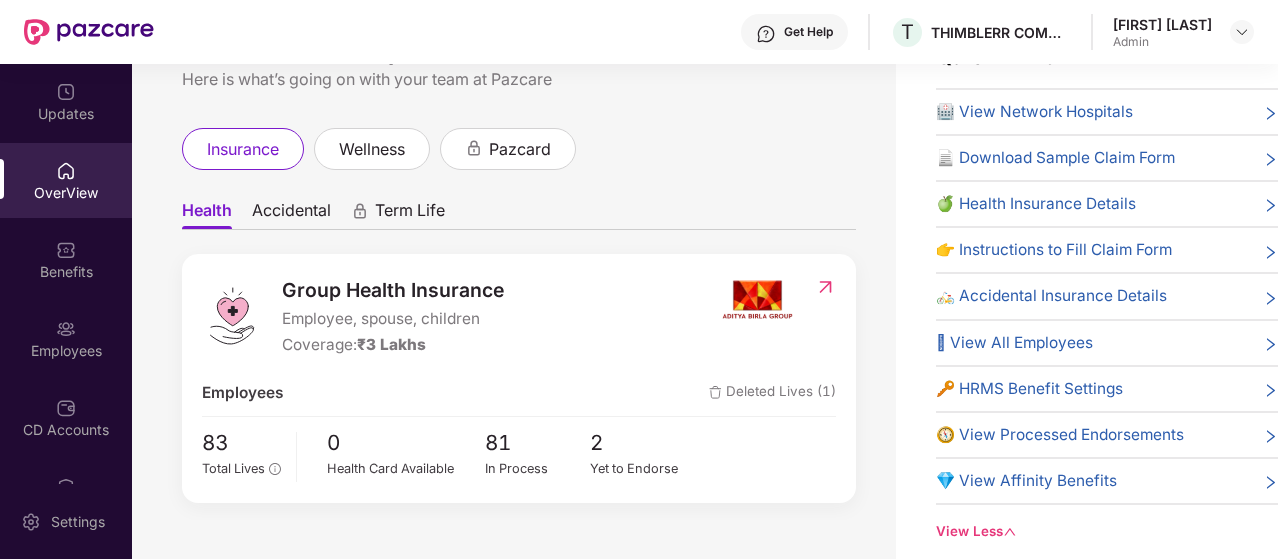 scroll, scrollTop: 64, scrollLeft: 0, axis: vertical 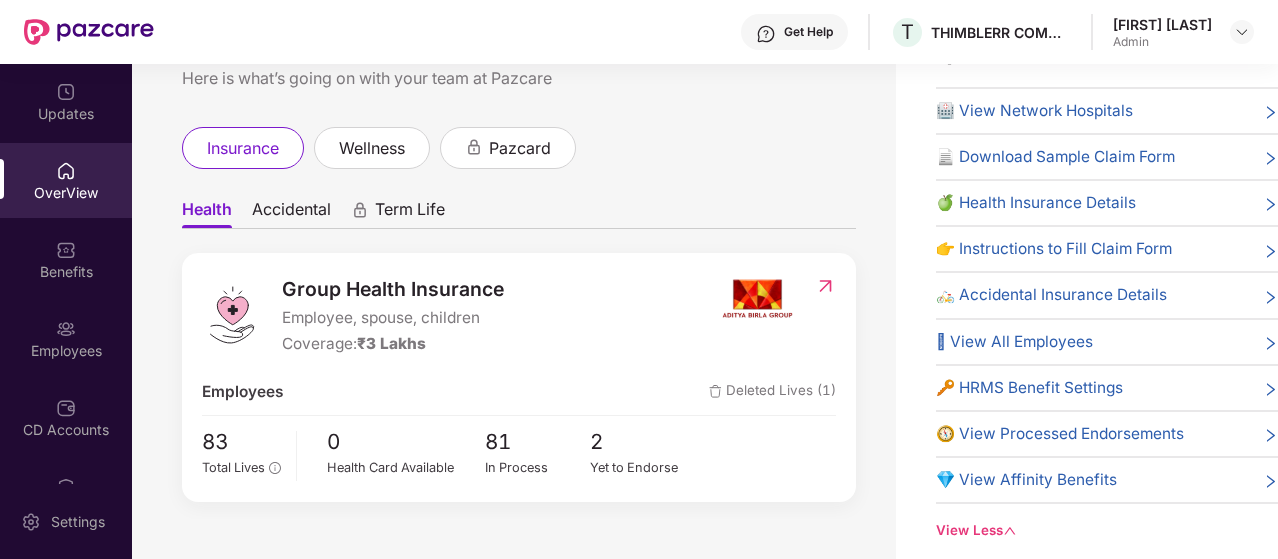 click 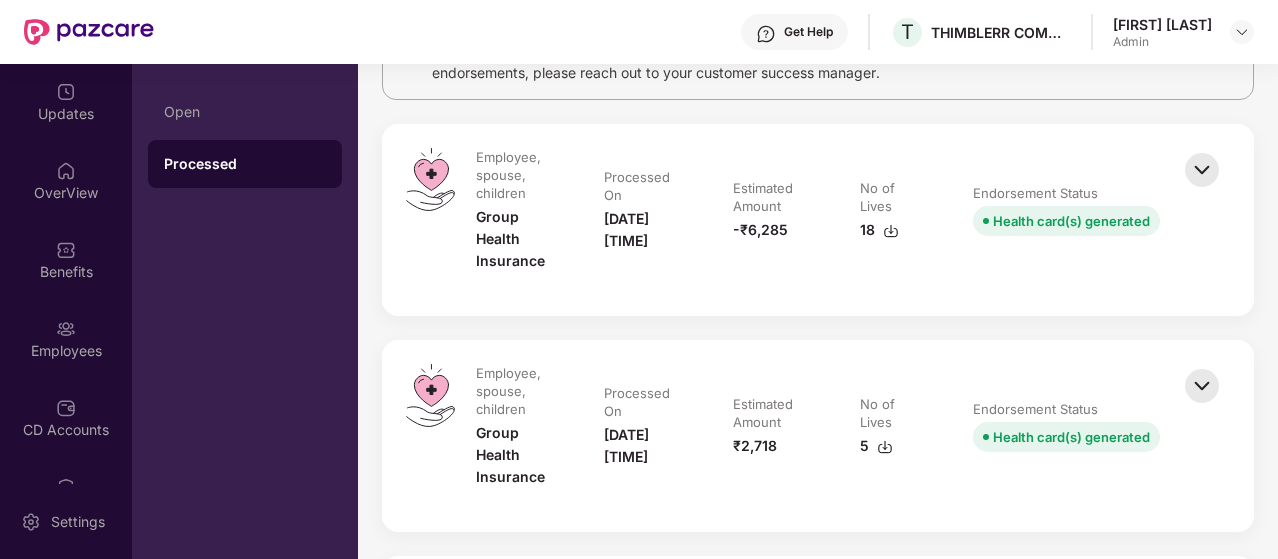 scroll, scrollTop: 194, scrollLeft: 0, axis: vertical 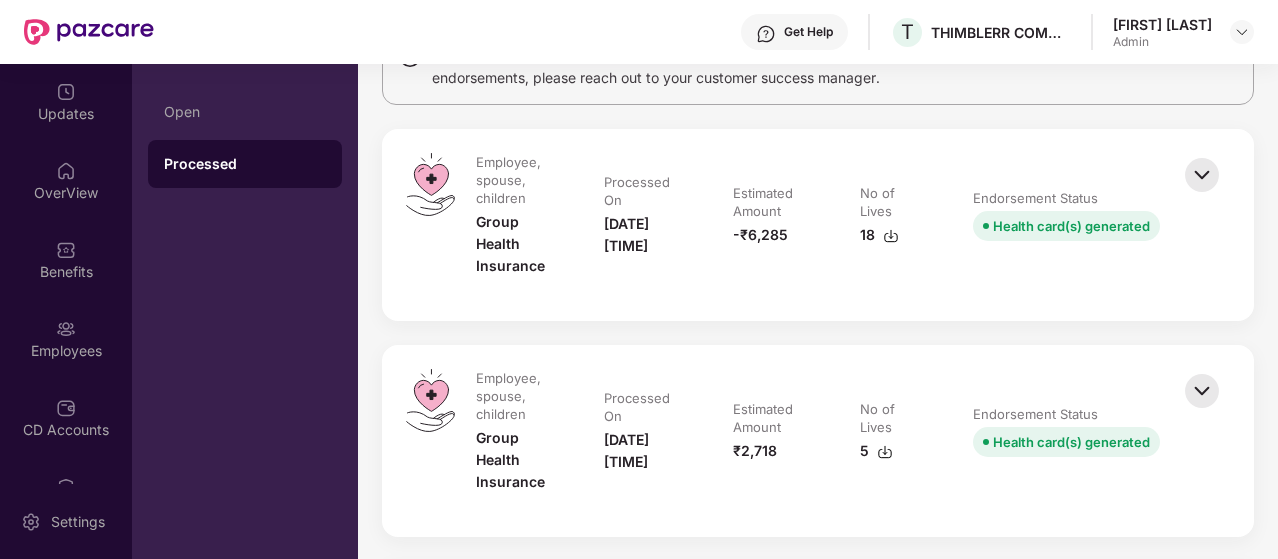 click on "[DATE] [TIME]" at bounding box center [648, 235] 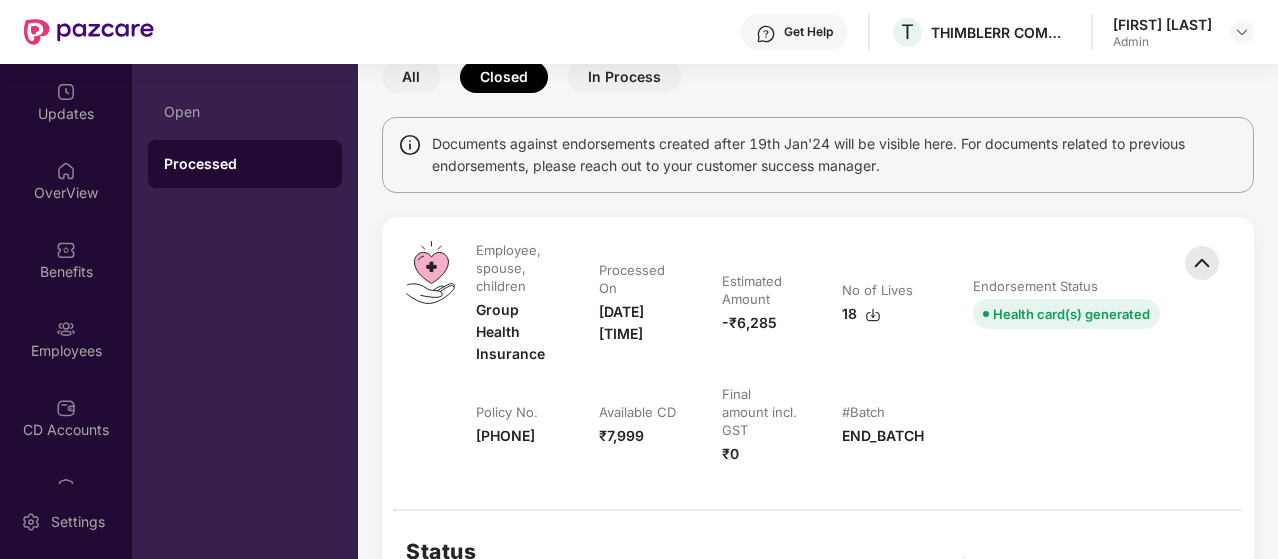 scroll, scrollTop: 105, scrollLeft: 0, axis: vertical 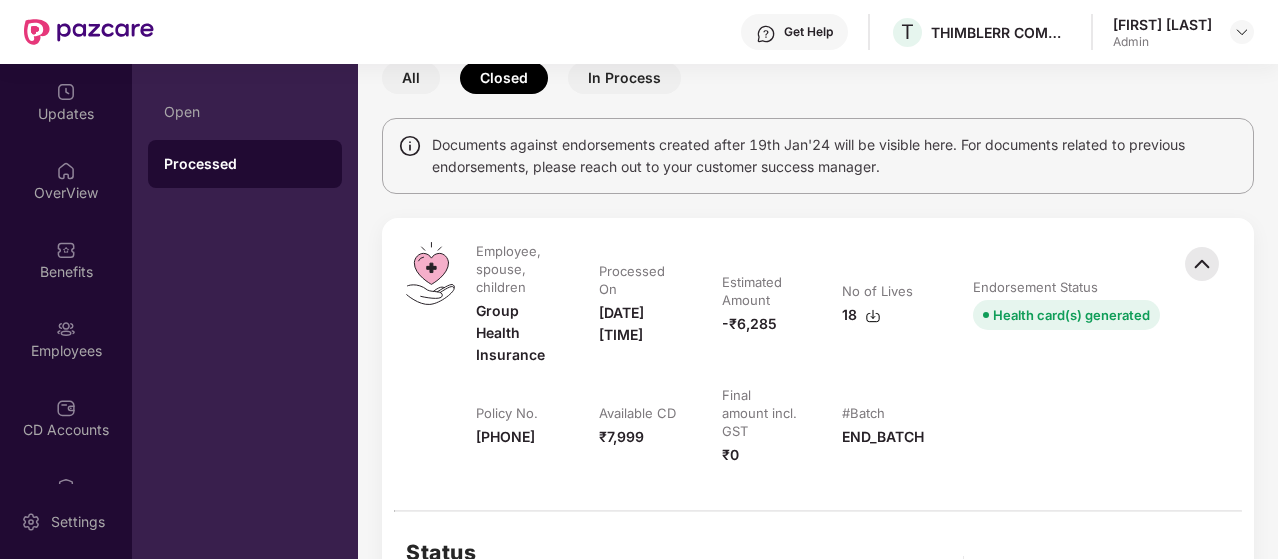 click at bounding box center (1202, 264) 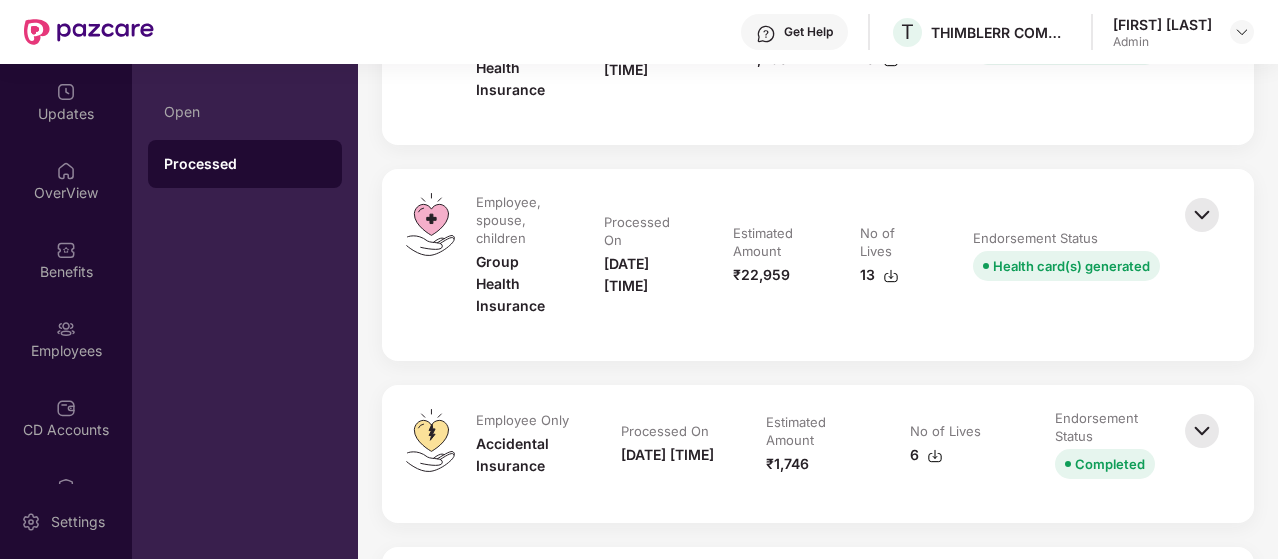scroll, scrollTop: 2749, scrollLeft: 0, axis: vertical 